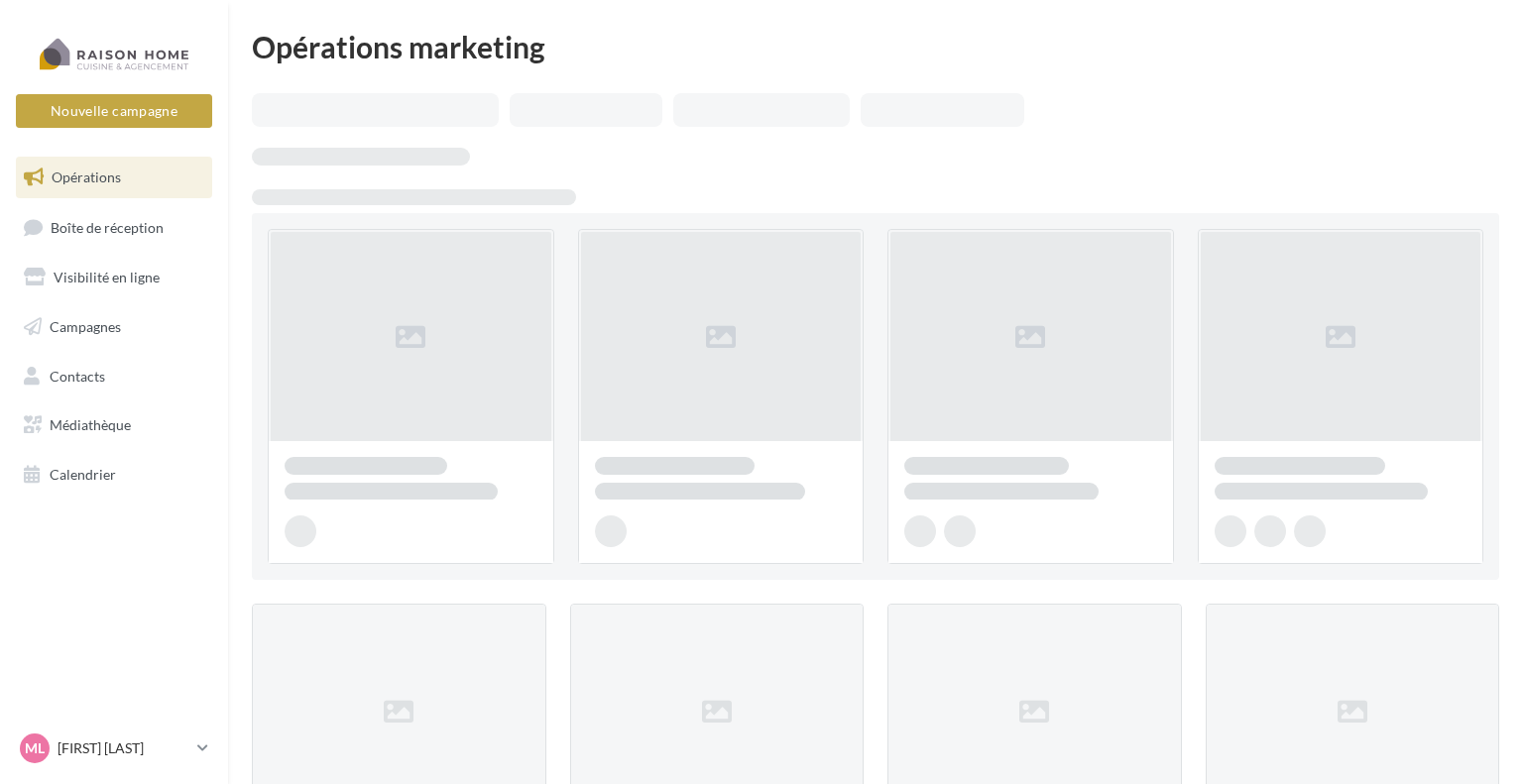scroll, scrollTop: 0, scrollLeft: 0, axis: both 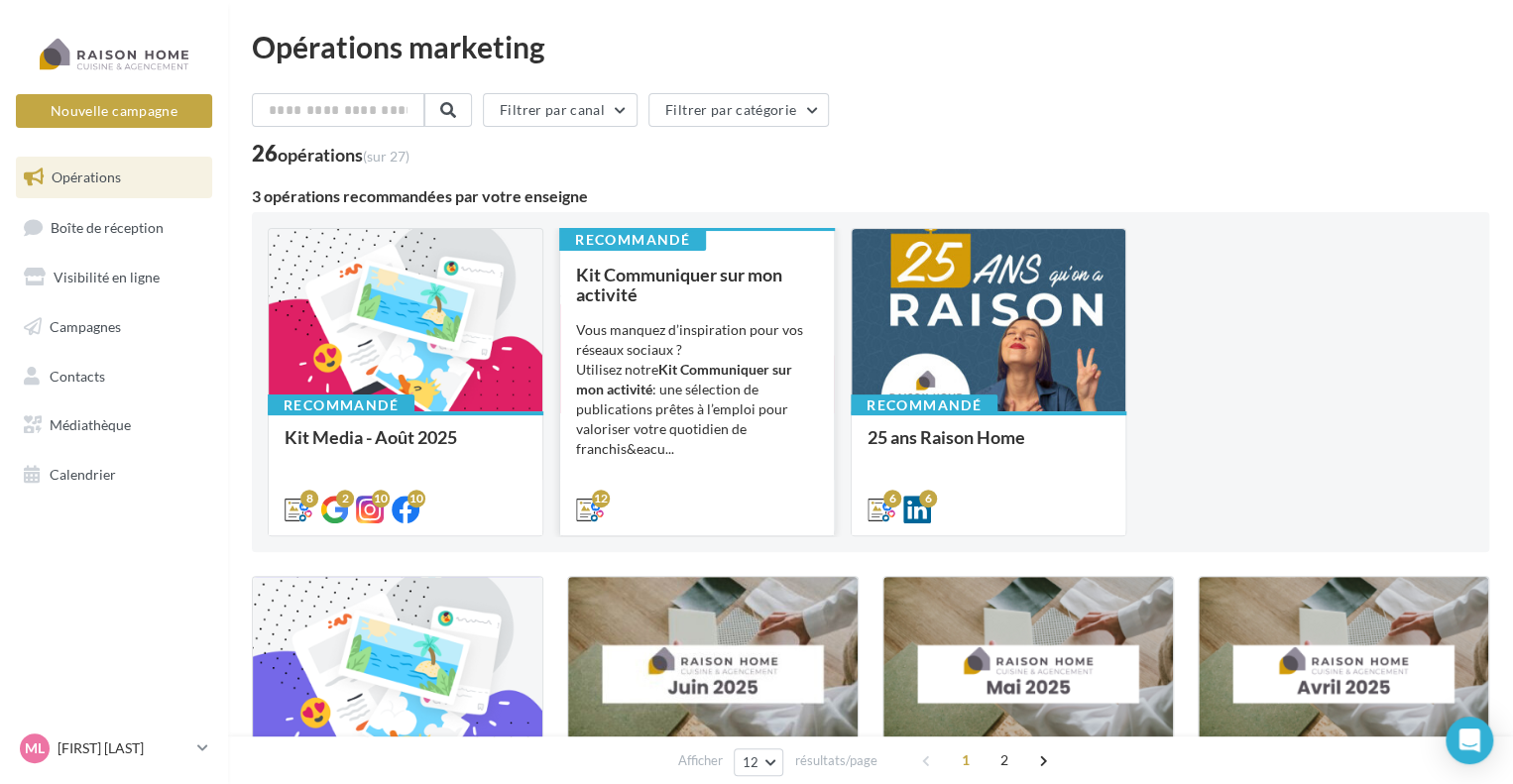 click on "Kit Communiquer sur mon activité        Vous manquez d’inspiration pour vos réseaux sociaux ?
Utilisez notre  Kit Communiquer sur mon activité  : une sélection de publications prêtes à l’emploi pour valoriser votre quotidien de franchis&eacu..." at bounding box center (697, 391) 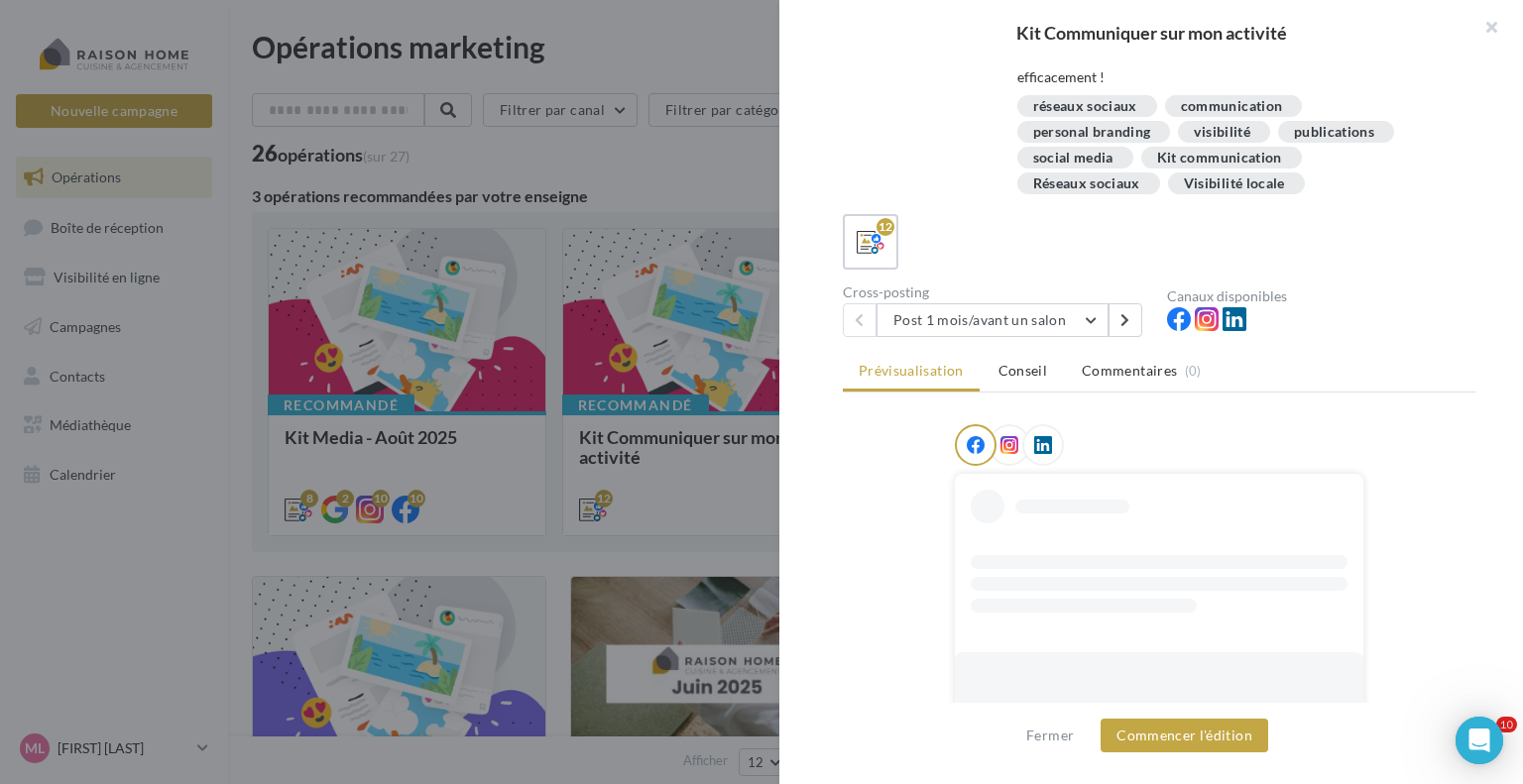 scroll, scrollTop: 0, scrollLeft: 0, axis: both 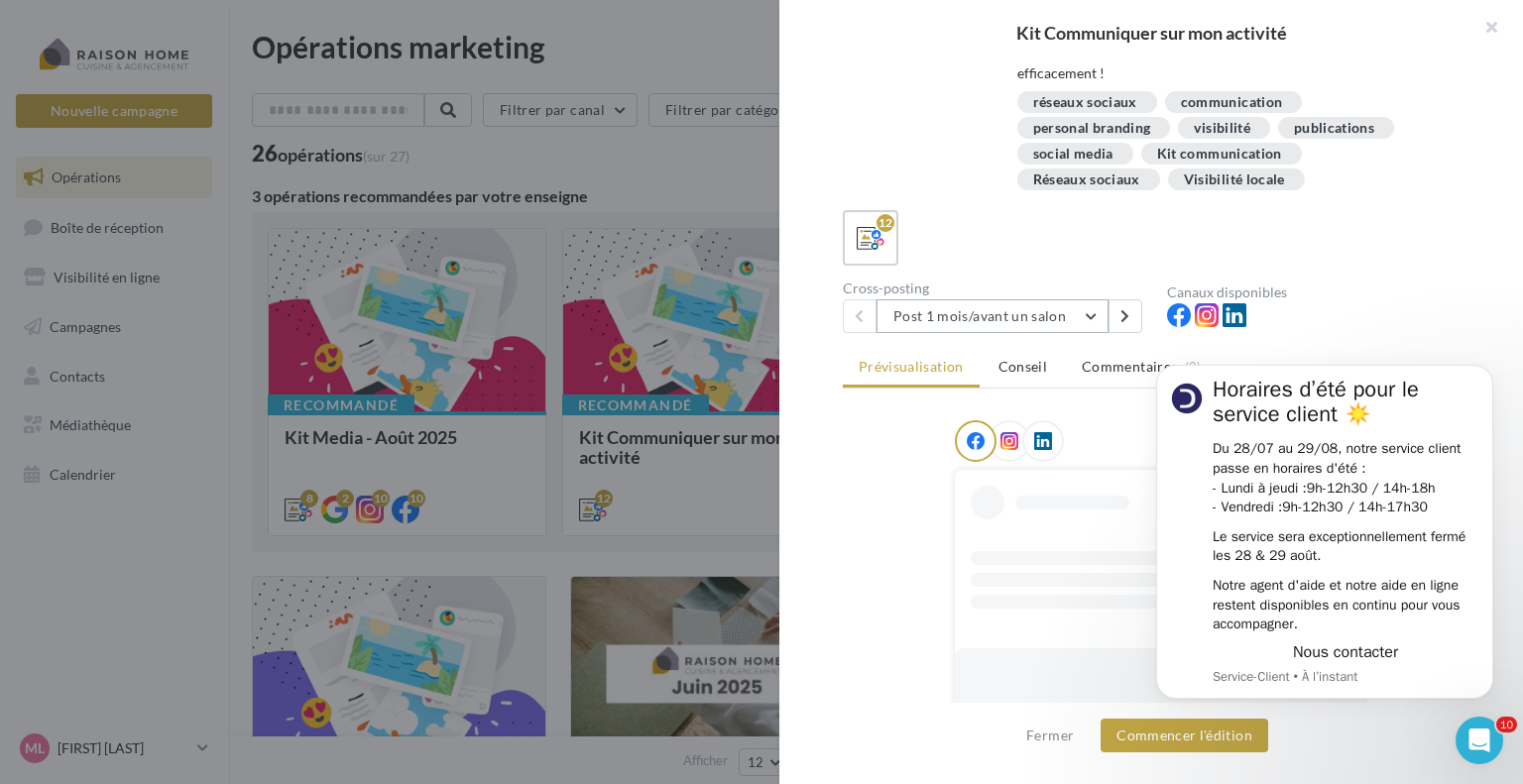 click on "Post 1 mois/avant un salon" at bounding box center [993, 316] 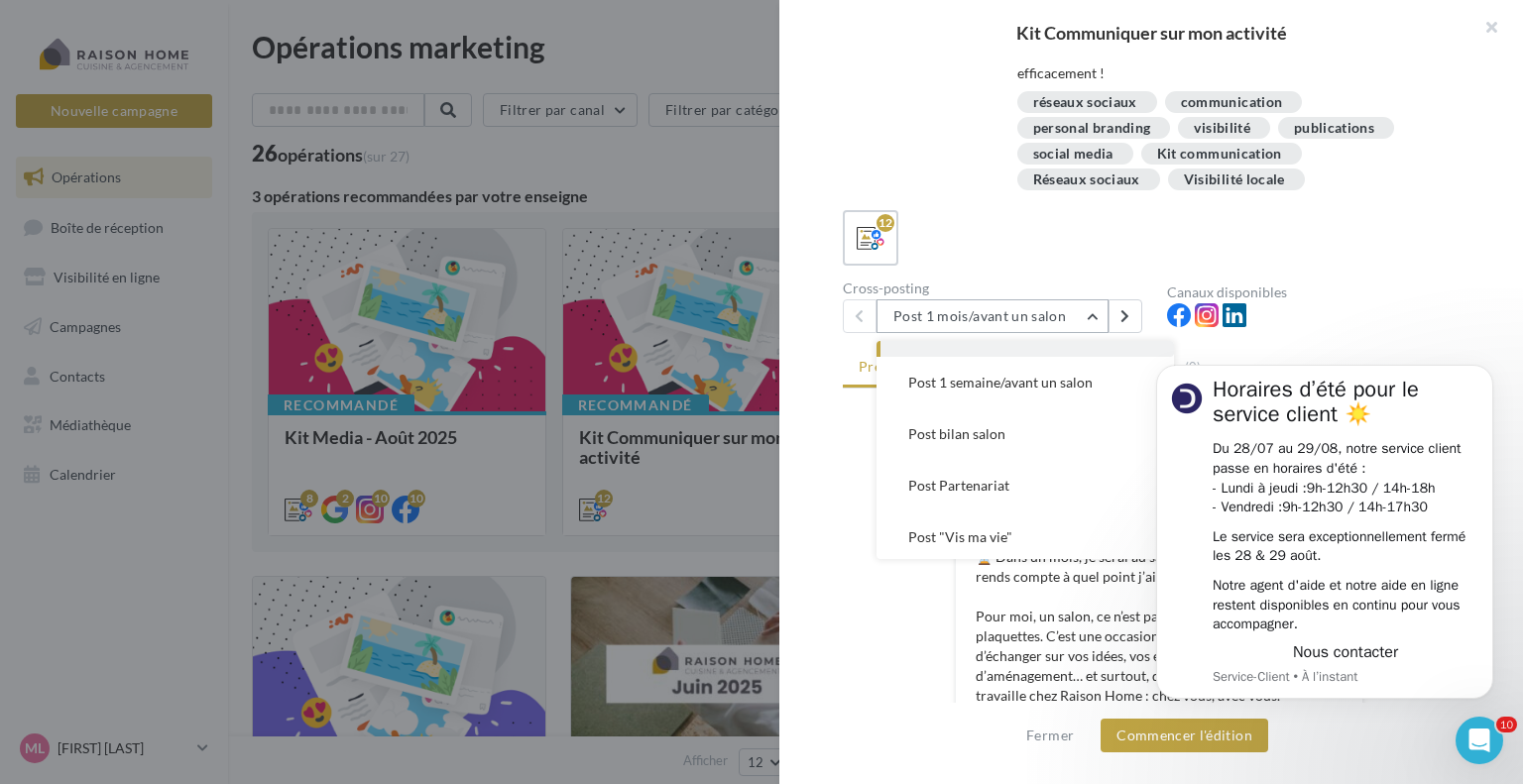 scroll, scrollTop: 0, scrollLeft: 0, axis: both 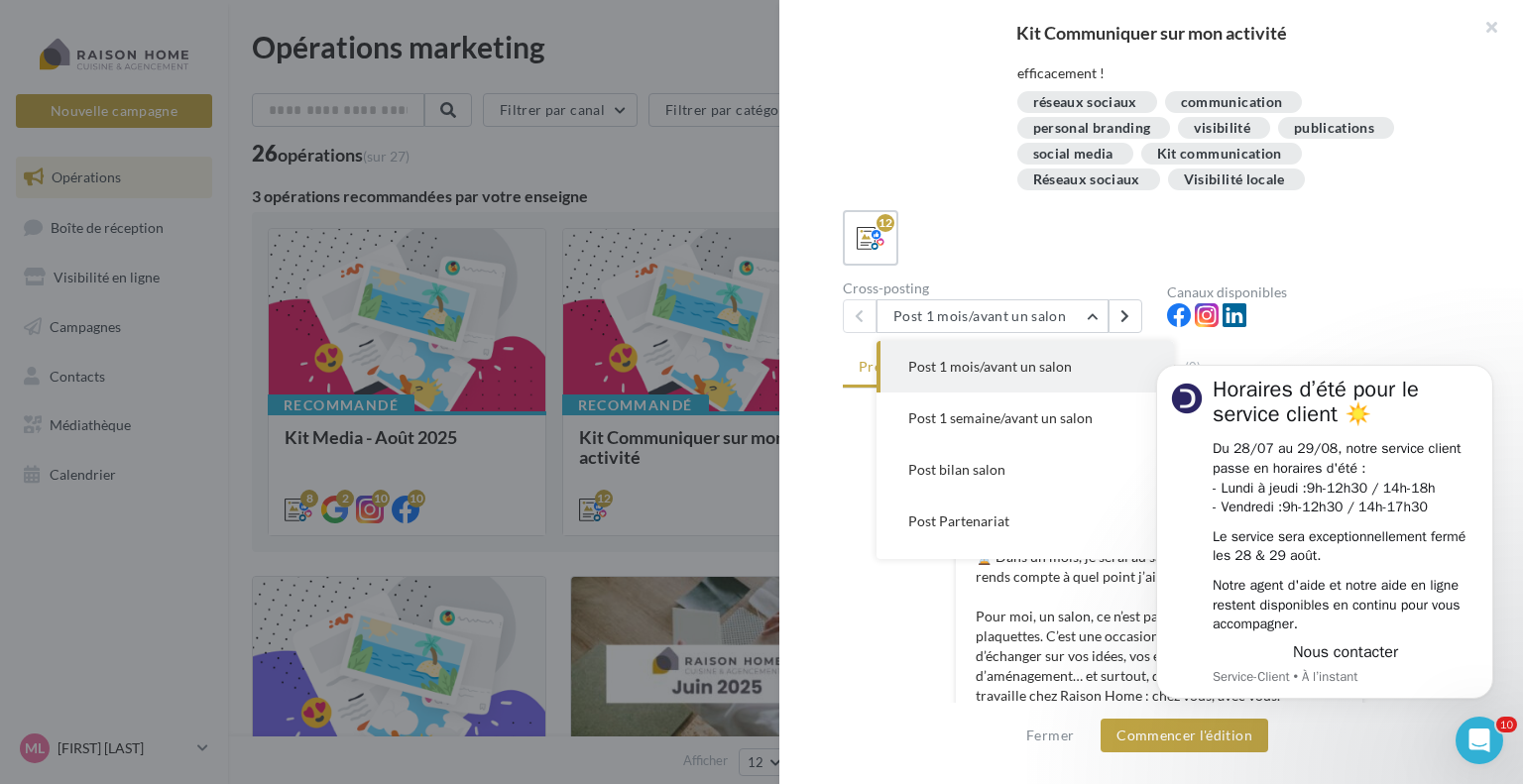 click on "Description
Vous manquez d’inspiration pour vos réseaux sociaux ?
Utilisez notre  Kit Communiquer sur mon activité  : une sélection de publications prêtes à l’emploi pour valoriser votre quotidien de franchisé(e) Raison Home.
- Textes prêts à publier
- Idées de photos associées
- Conseils pour booster l’engagement
Utilisez le kit et commencez à communiquer plus simplement, plus efficacement !
réseaux sociaux
communication
personal branding
visibilité
publications
social media
Kit communication
Réseaux sociaux
Visibilité locale" at bounding box center [1159, 31] 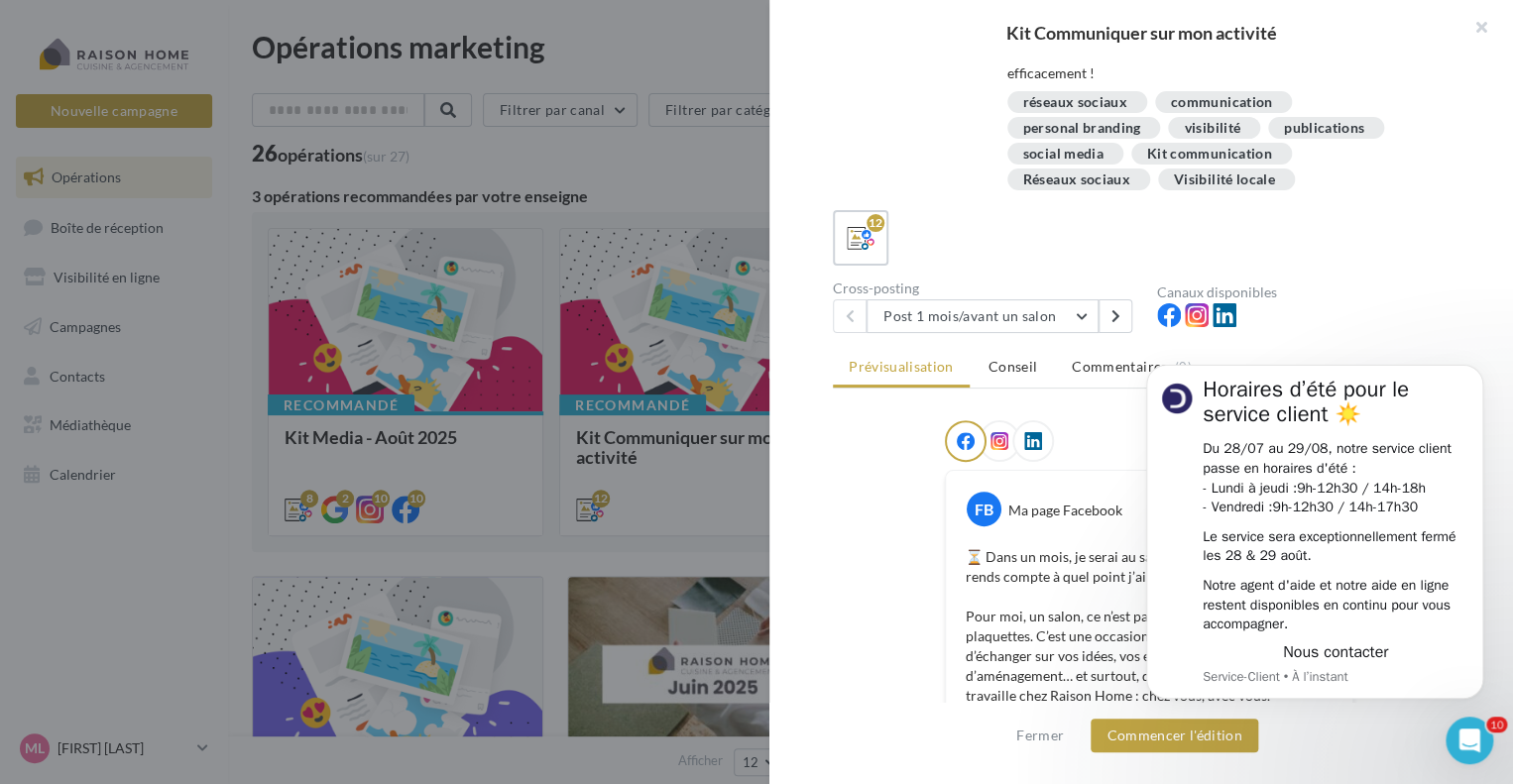 click on "Kit Communiquer sur mon activité
Description
Vous manquez d’inspiration pour vos réseaux sociaux ?
Utilisez notre  Kit Communiquer sur mon activité  : une sélection de publications prêtes à l’emploi pour valoriser votre quotidien de franchisé(e) Raison Home.
- Textes prêts à publier
- Idées de photos associées
- Conseils pour booster l’engagement
Utilisez le kit et commencez à communiquer plus simplement, plus efficacement !
réseaux sociaux
communication
personal branding
visibilité
publications
social media
Kit communication
Réseaux sociaux
Visibilité locale" at bounding box center (871, 1657) 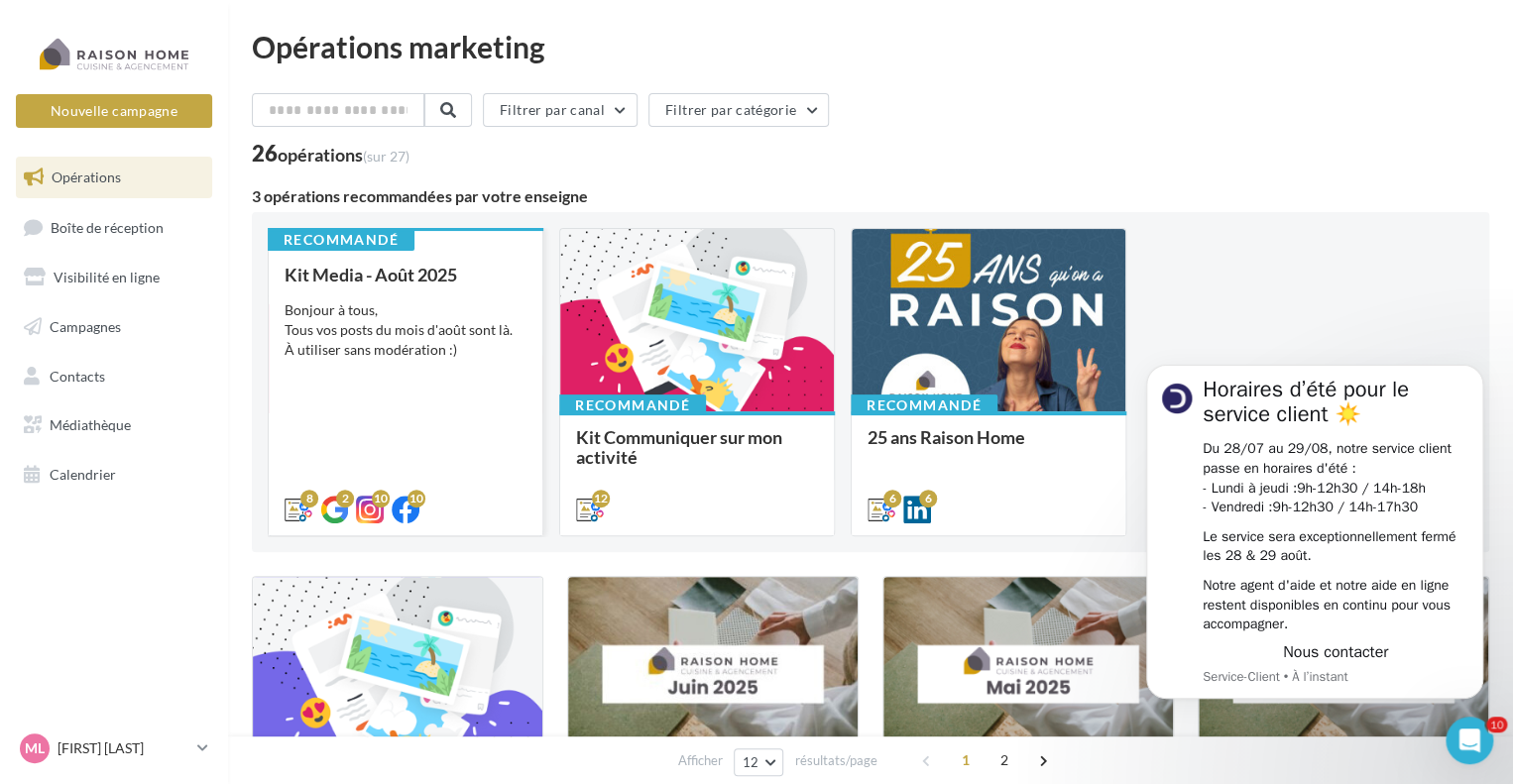 click on "Kit Media - [MONTH]        Bonjour à tous,
Tous vos posts du mois d'[MONTH] sont là.
À utiliser sans modération :)" at bounding box center (406, 391) 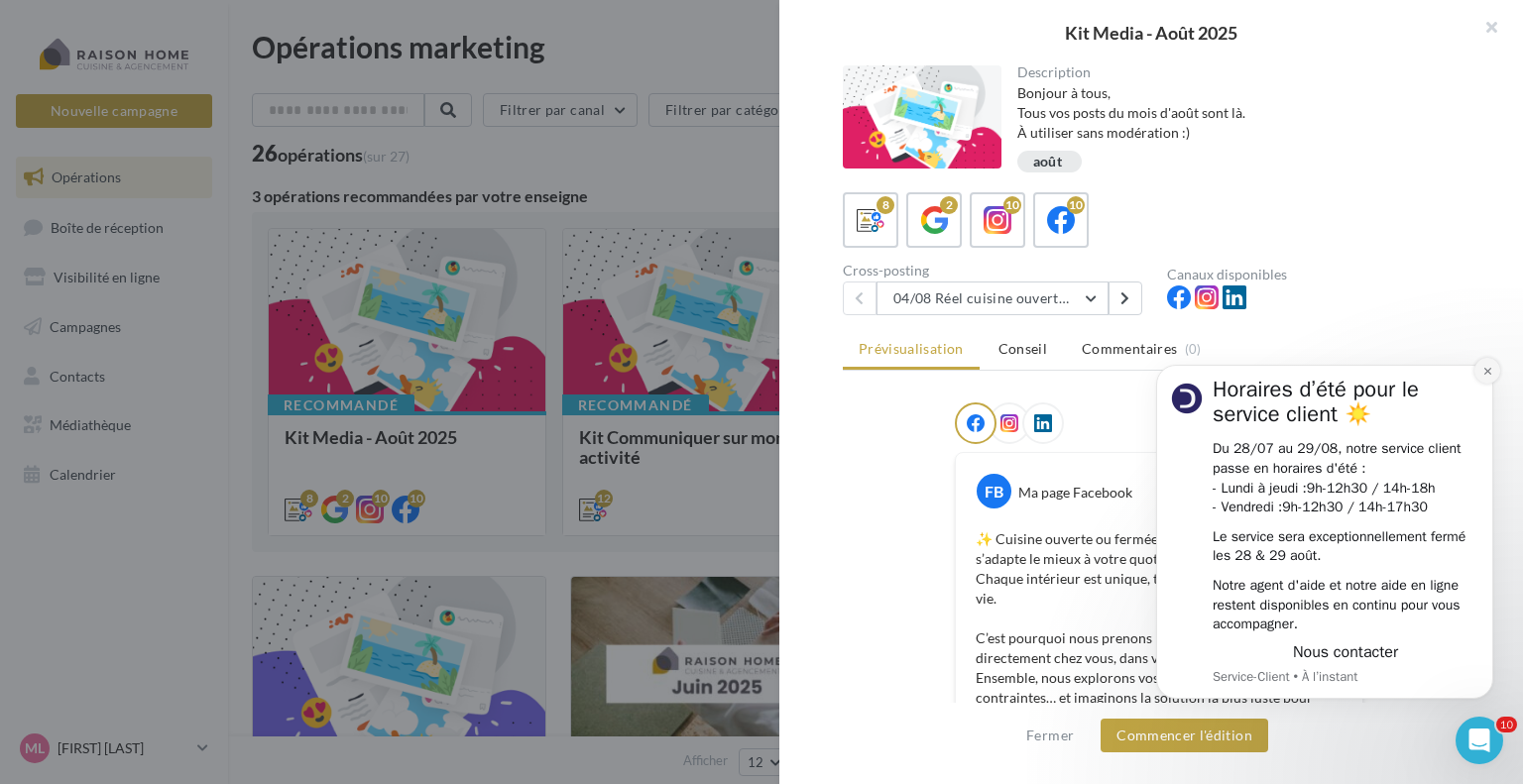 click 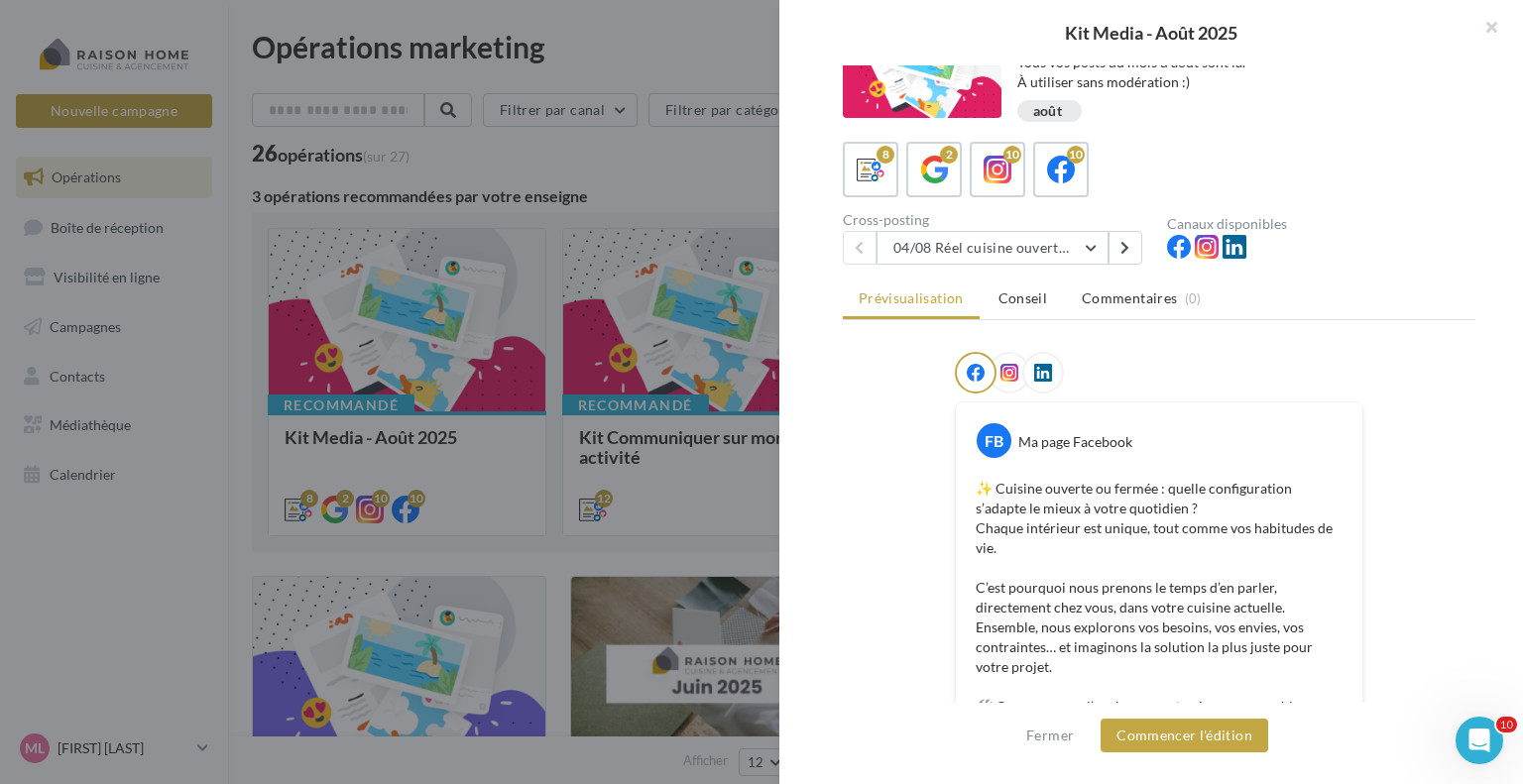 scroll, scrollTop: 99, scrollLeft: 0, axis: vertical 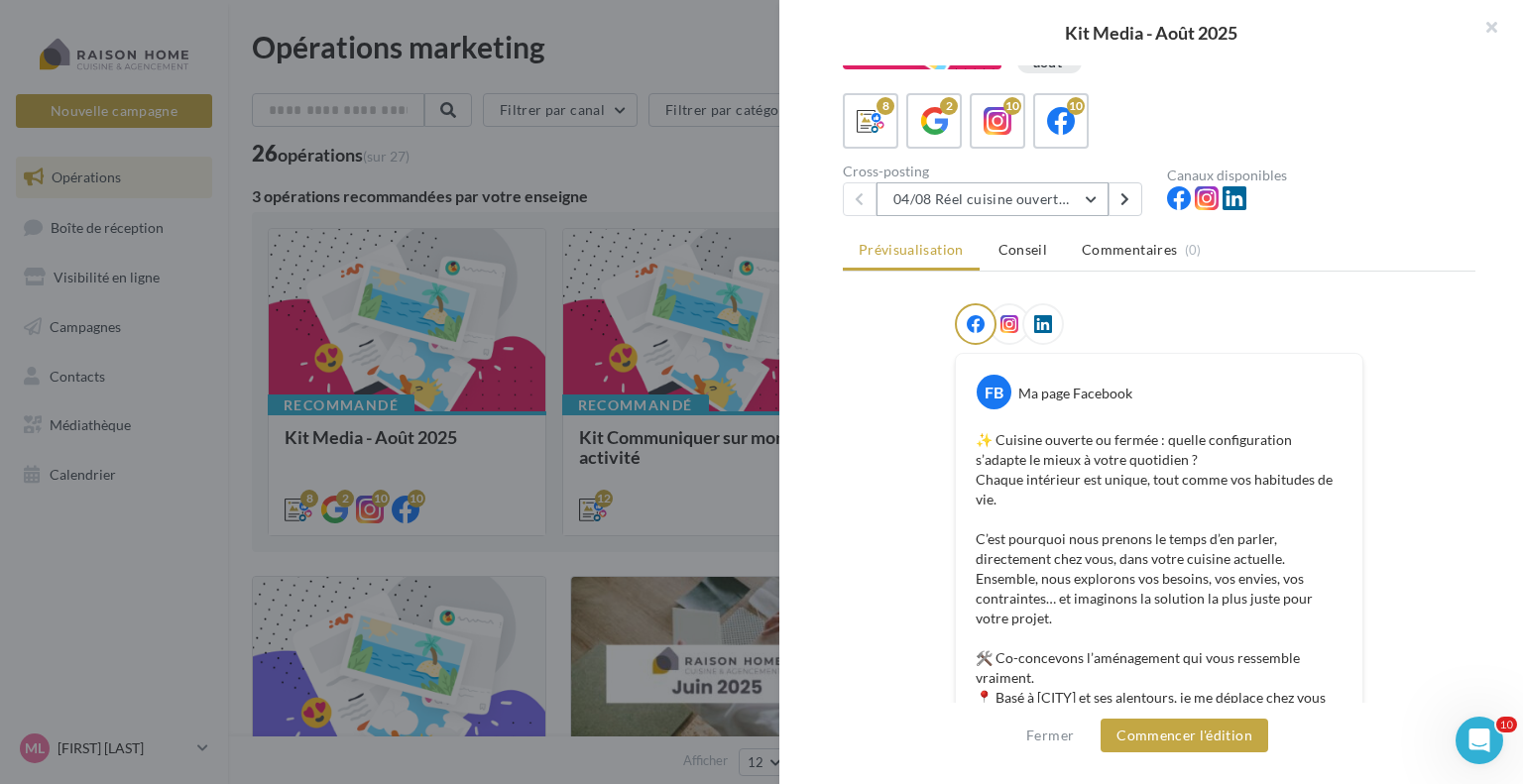 click on "04/08 Réel cuisine ouverte ou fermée" at bounding box center (993, 199) 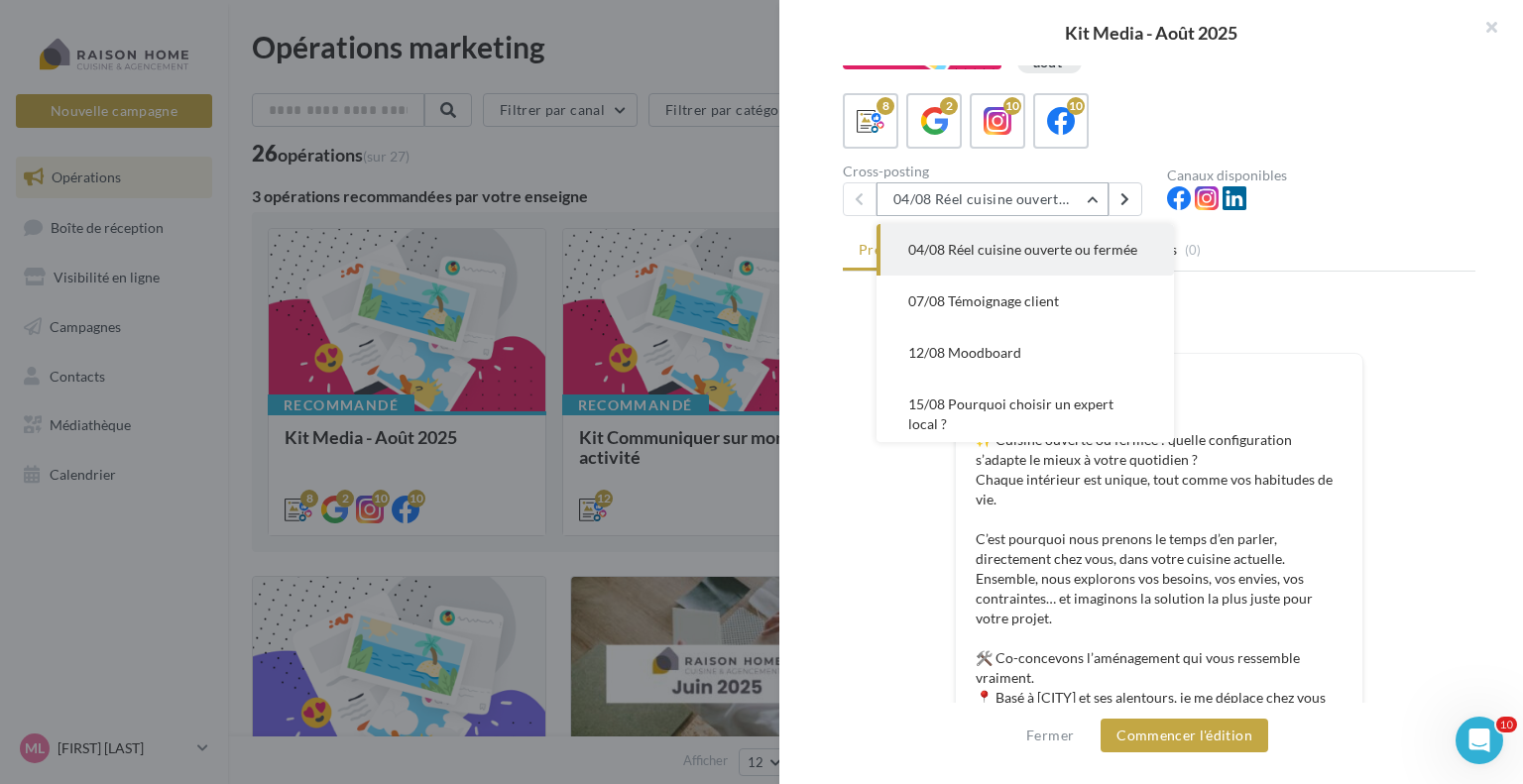 click on "04/08 Réel cuisine ouverte ou fermée" at bounding box center (993, 199) 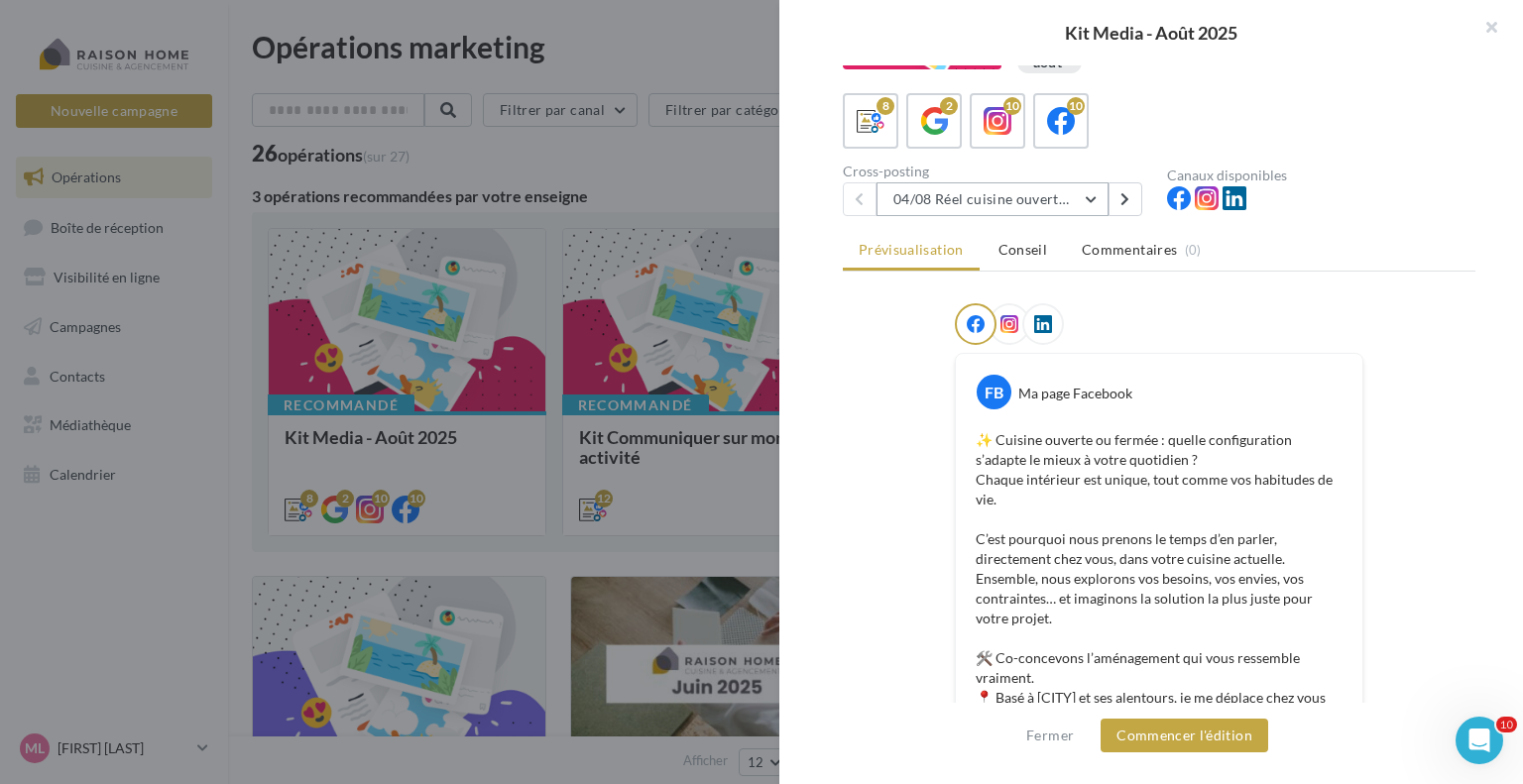 click on "04/08 Réel cuisine ouverte ou fermée" at bounding box center [993, 199] 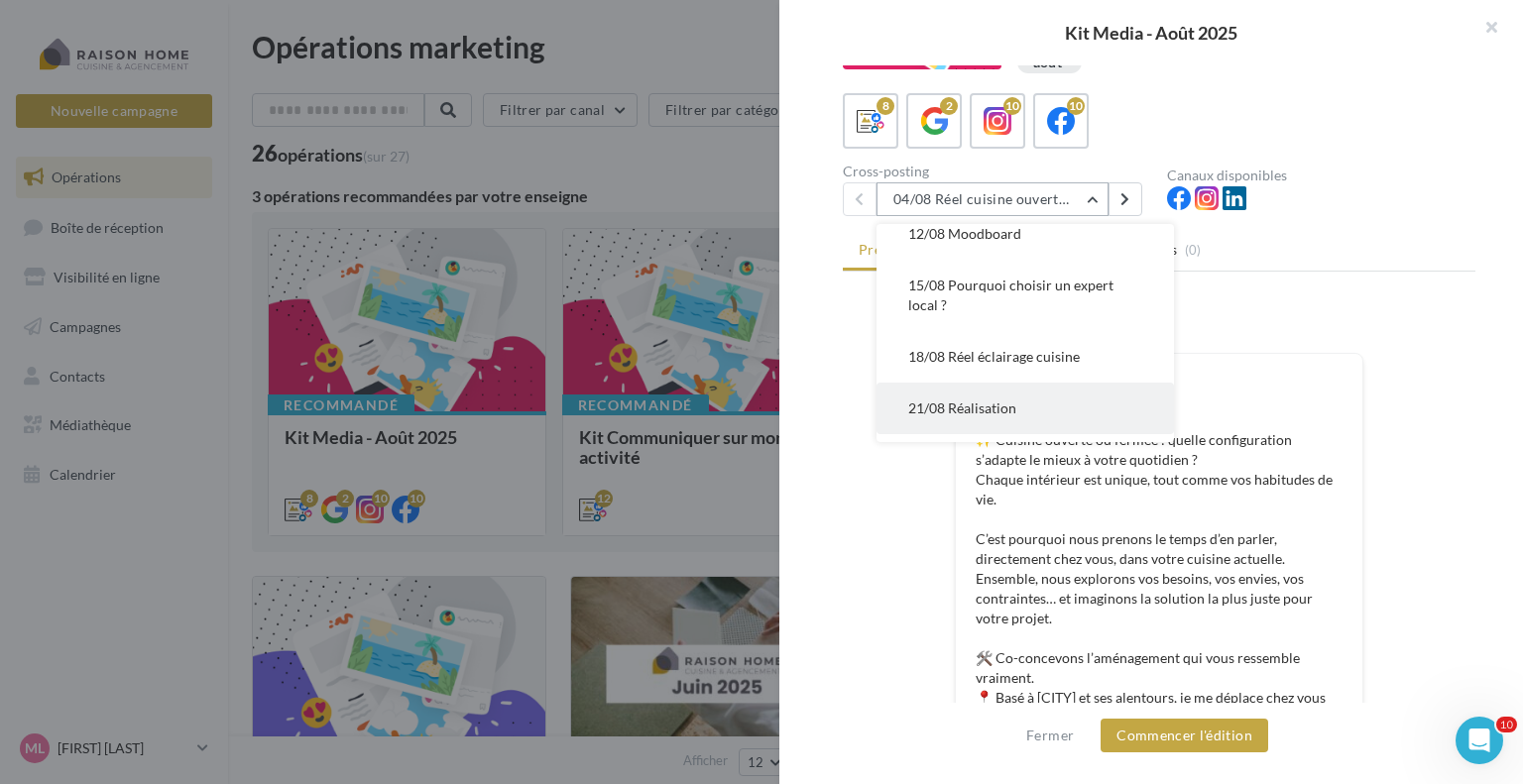 scroll, scrollTop: 234, scrollLeft: 0, axis: vertical 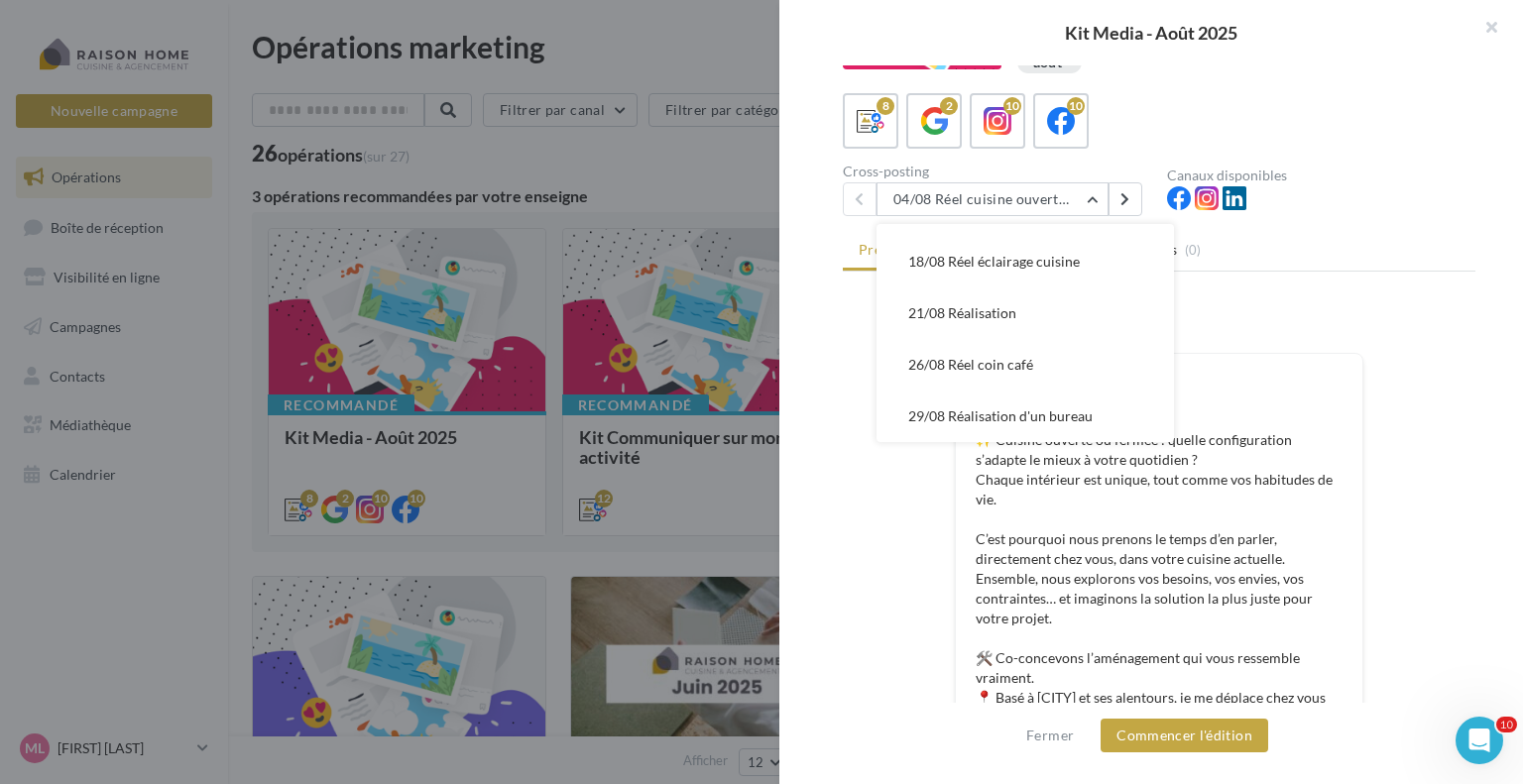click on "Prévisualisation
Conseil
Commentaires
(0)" at bounding box center [1159, 252] 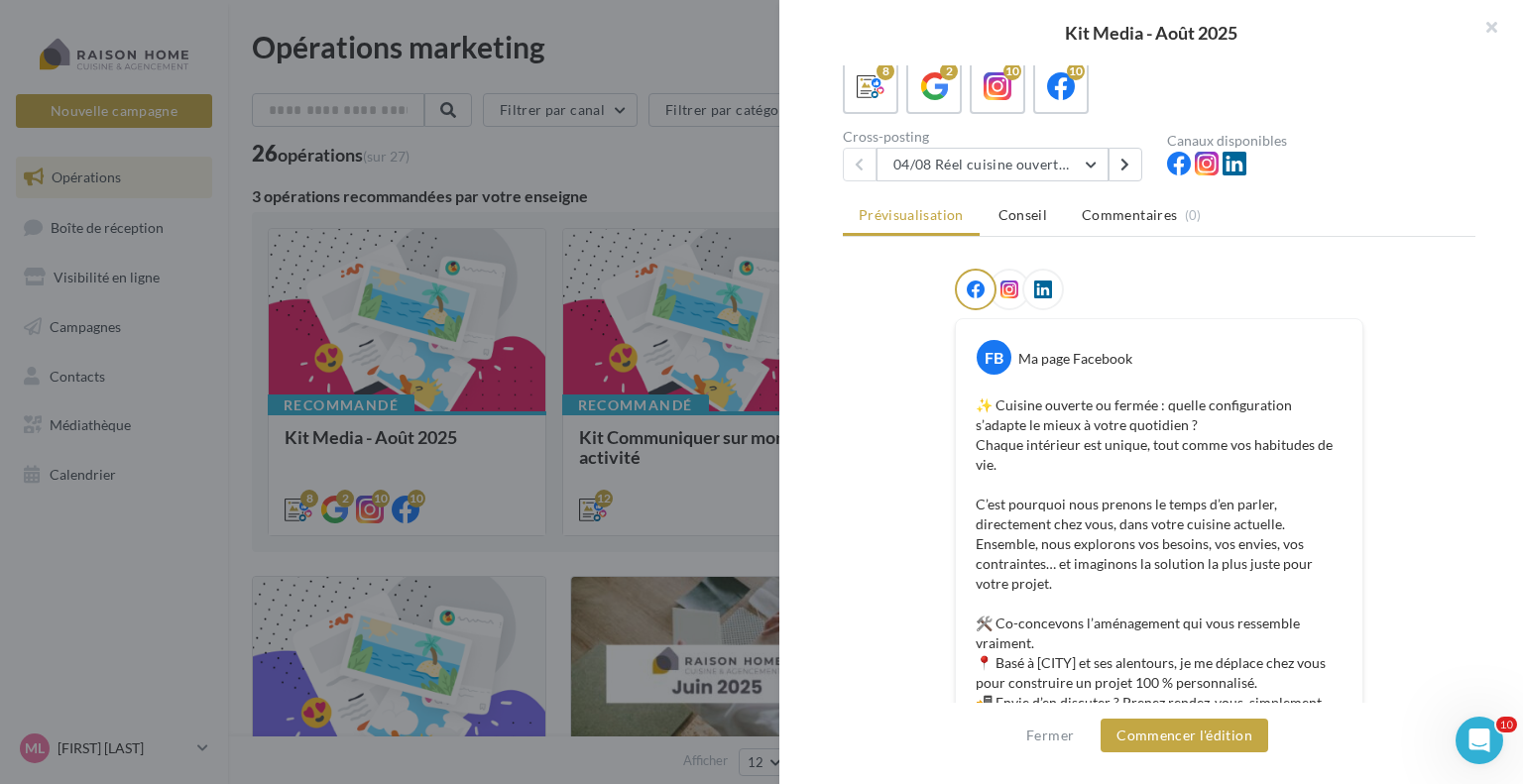 scroll, scrollTop: 99, scrollLeft: 0, axis: vertical 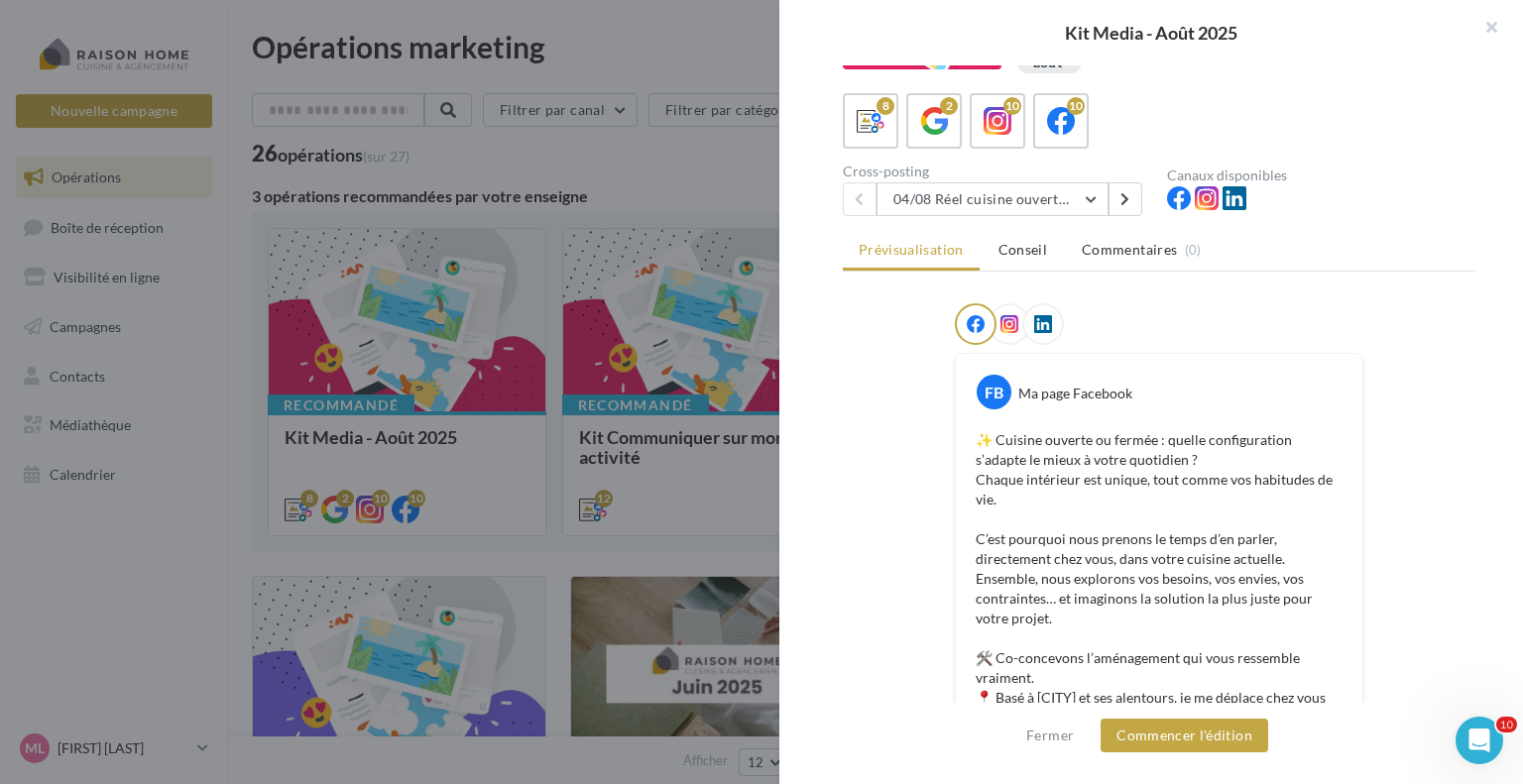 click on "Description
Bonjour à tous,
Tous vos posts du mois d'[MONTH] sont là.
À utiliser sans modération :)
[MONTH]
8         2         10         10
Cross-posting
04/[MONTH] Réel cuisine ouverte ou fermée
04/[MONTH] Réel cuisine ouverte ou fermée     07/[MONTH] Témoignage client     12/[MONTH] Moodboard     15/[MONTH] Pourquoi choisir un expert local ?     18/[MONTH] Réel éclairage cuisine     21/[MONTH] Réalisation     26/[MONTH] Réel coin café     29/[MONTH] Réalisation d'un bureau
Canaux disponibles
Prévisualisation
Conseil
Commentaires
(0)
FB
Ma page Facebook" at bounding box center (1159, 392) 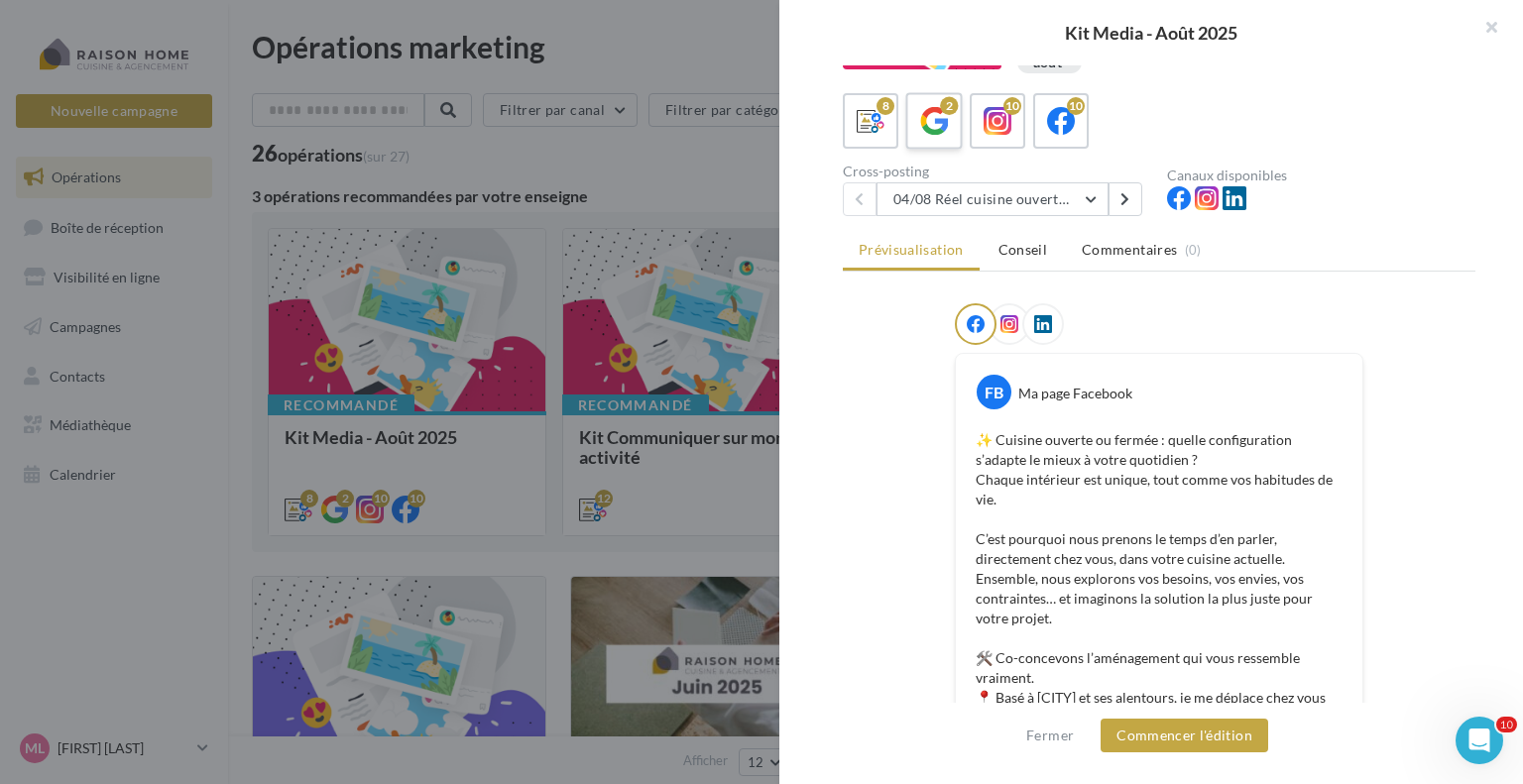 click on "2" at bounding box center [934, 121] 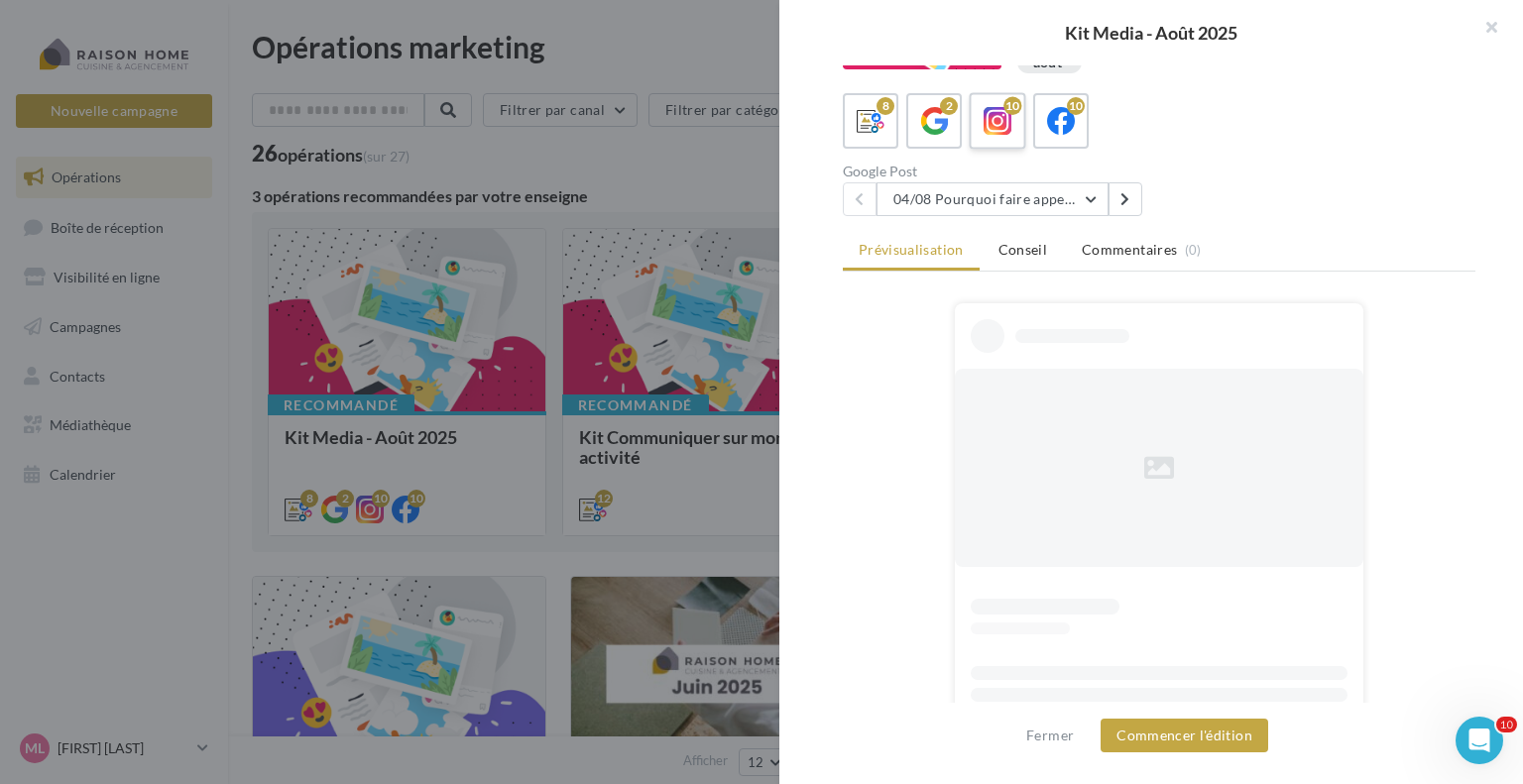 click at bounding box center (997, 121) 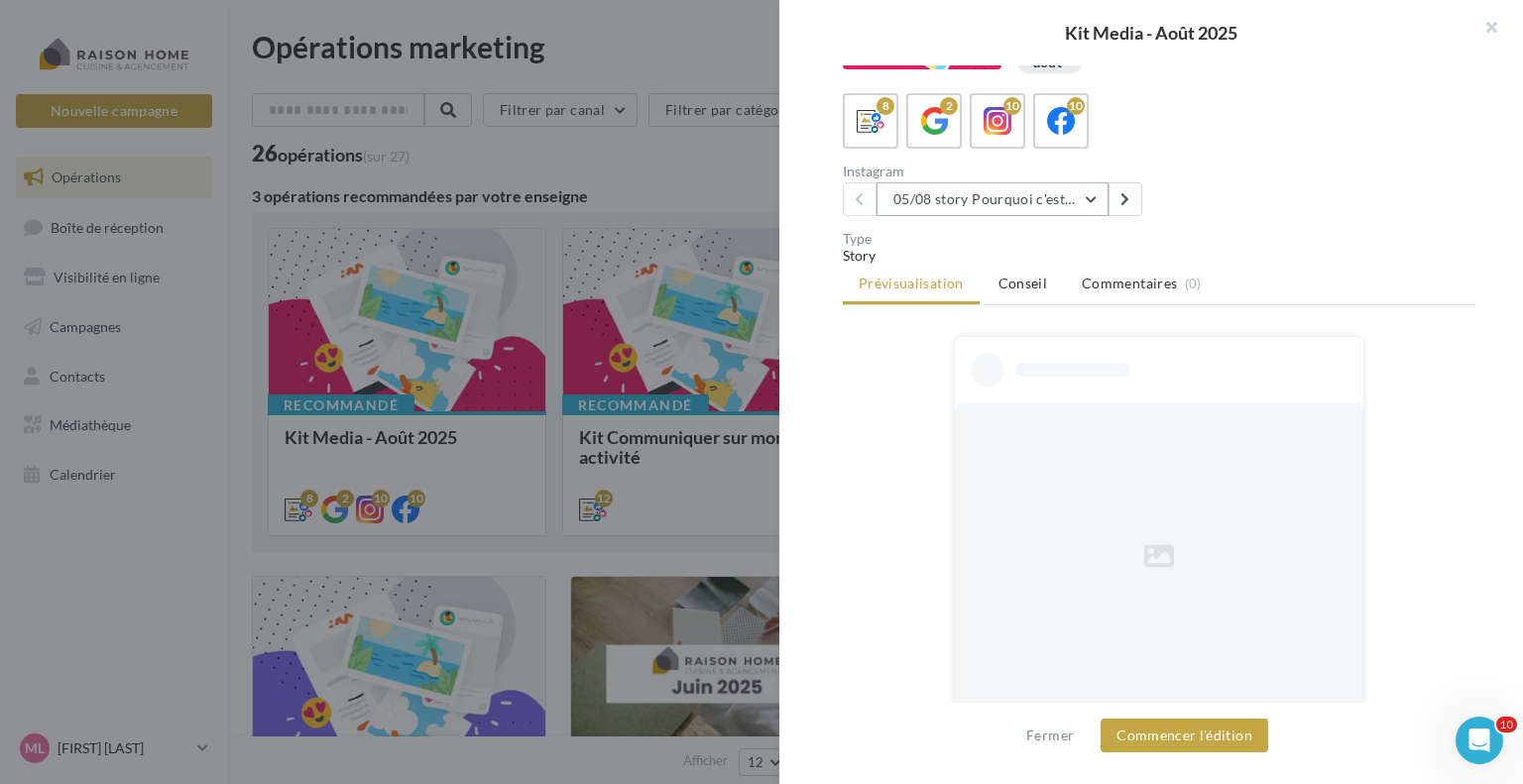 click on "05/08 story Pourquoi c'est différent avec moi ?" at bounding box center (993, 199) 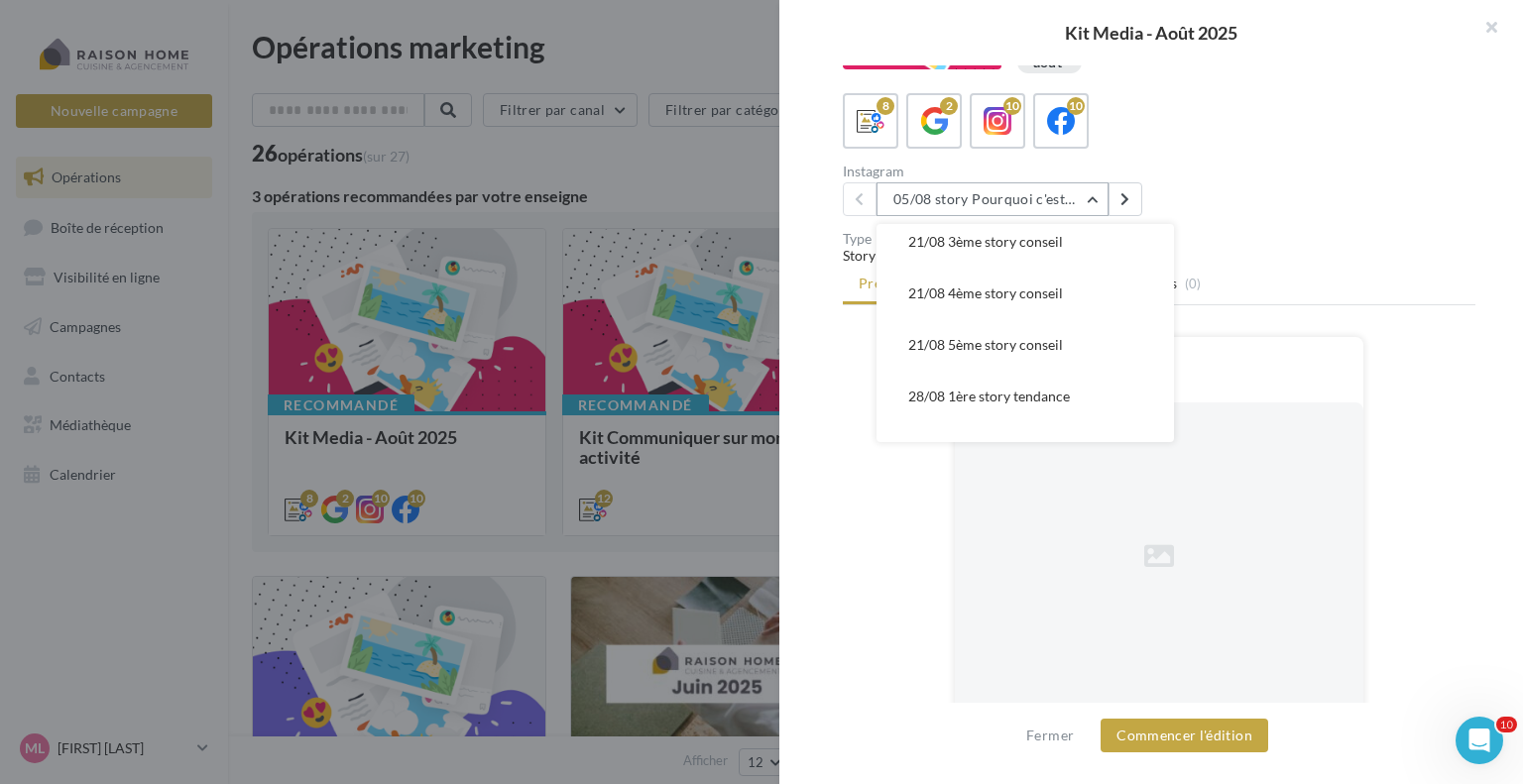 scroll, scrollTop: 0, scrollLeft: 0, axis: both 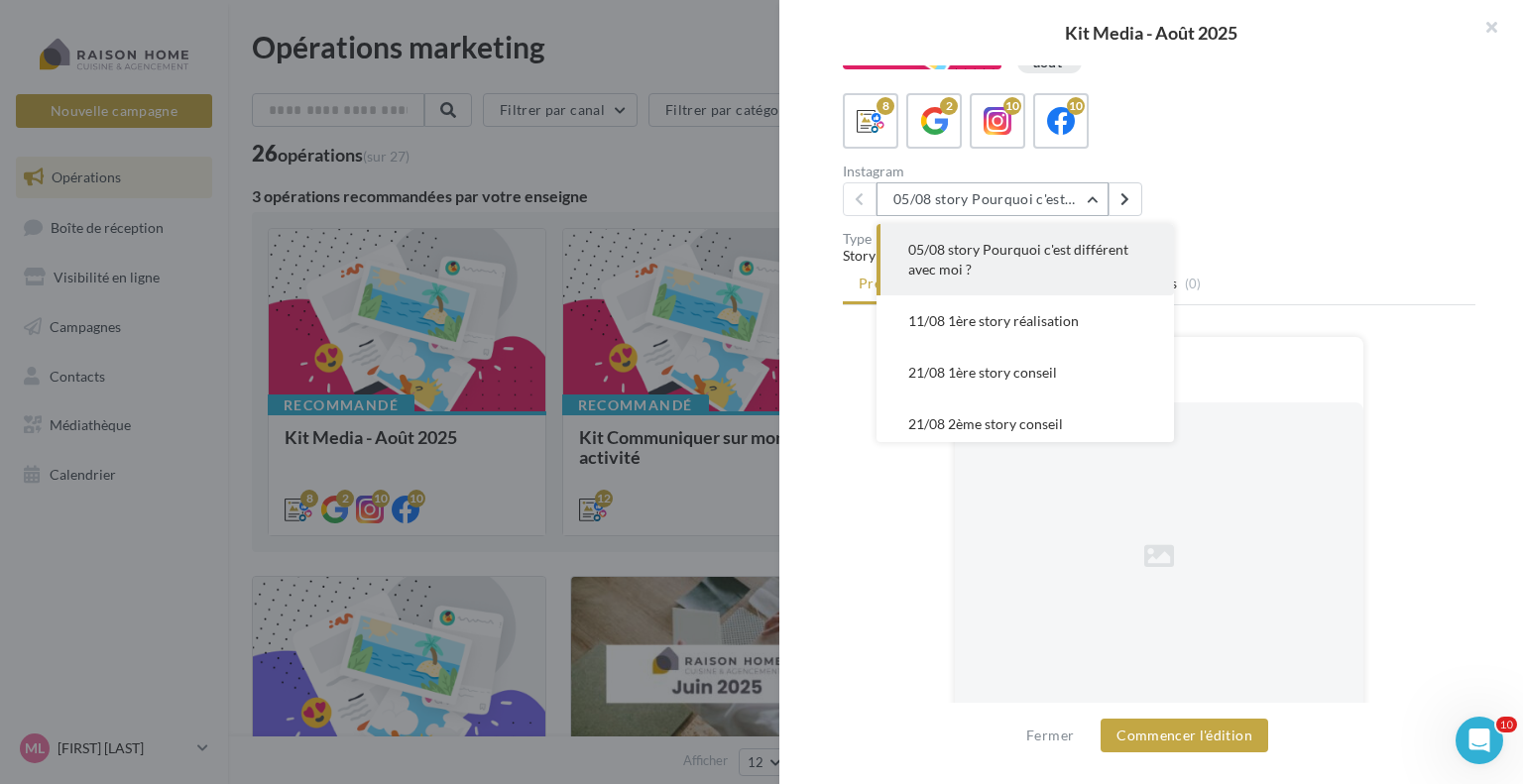 click on "05/08 story Pourquoi c'est différent avec moi ?" at bounding box center [993, 199] 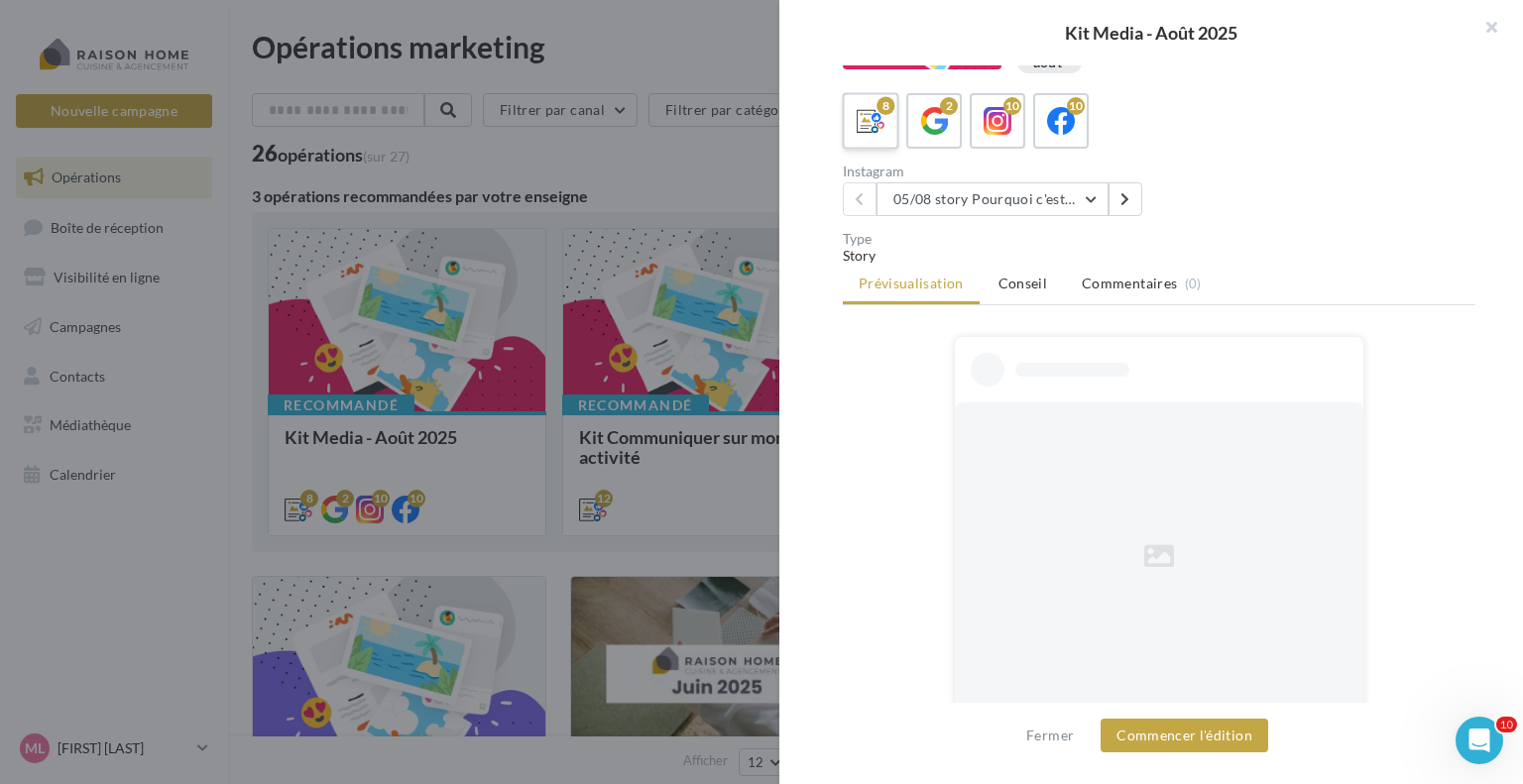 click at bounding box center [871, 121] 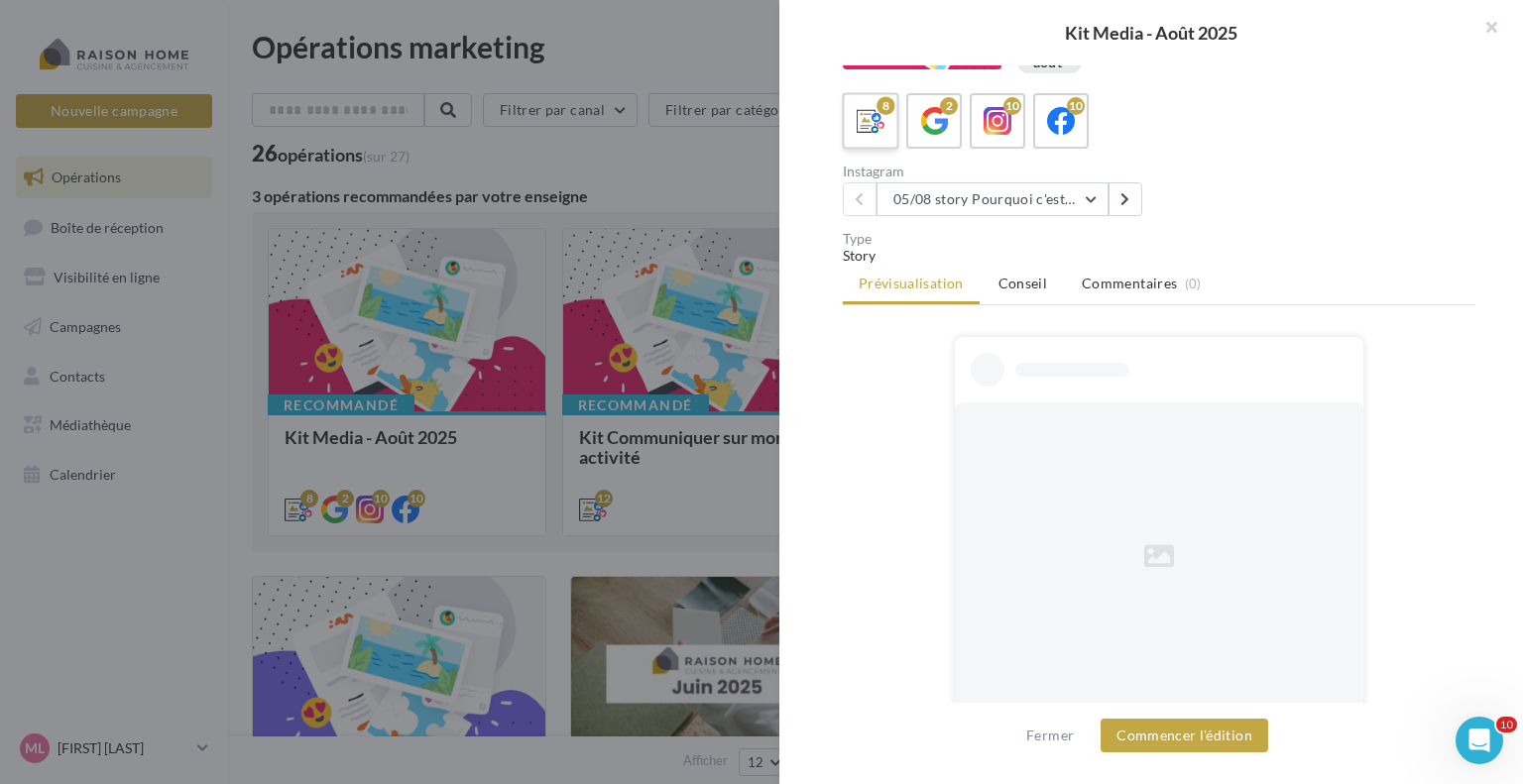 scroll, scrollTop: 0, scrollLeft: 0, axis: both 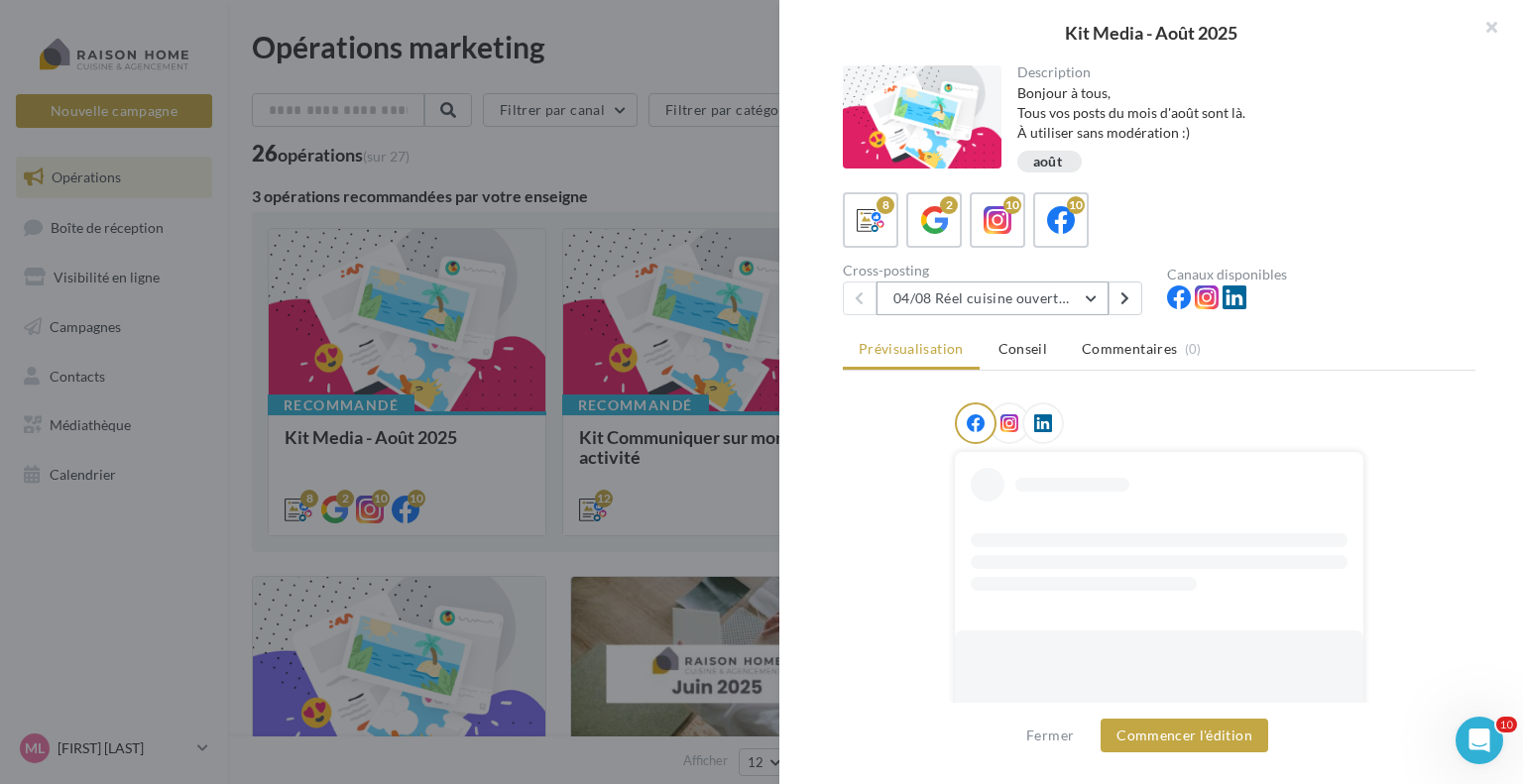 click on "04/08 Réel cuisine ouverte ou fermée" at bounding box center [993, 298] 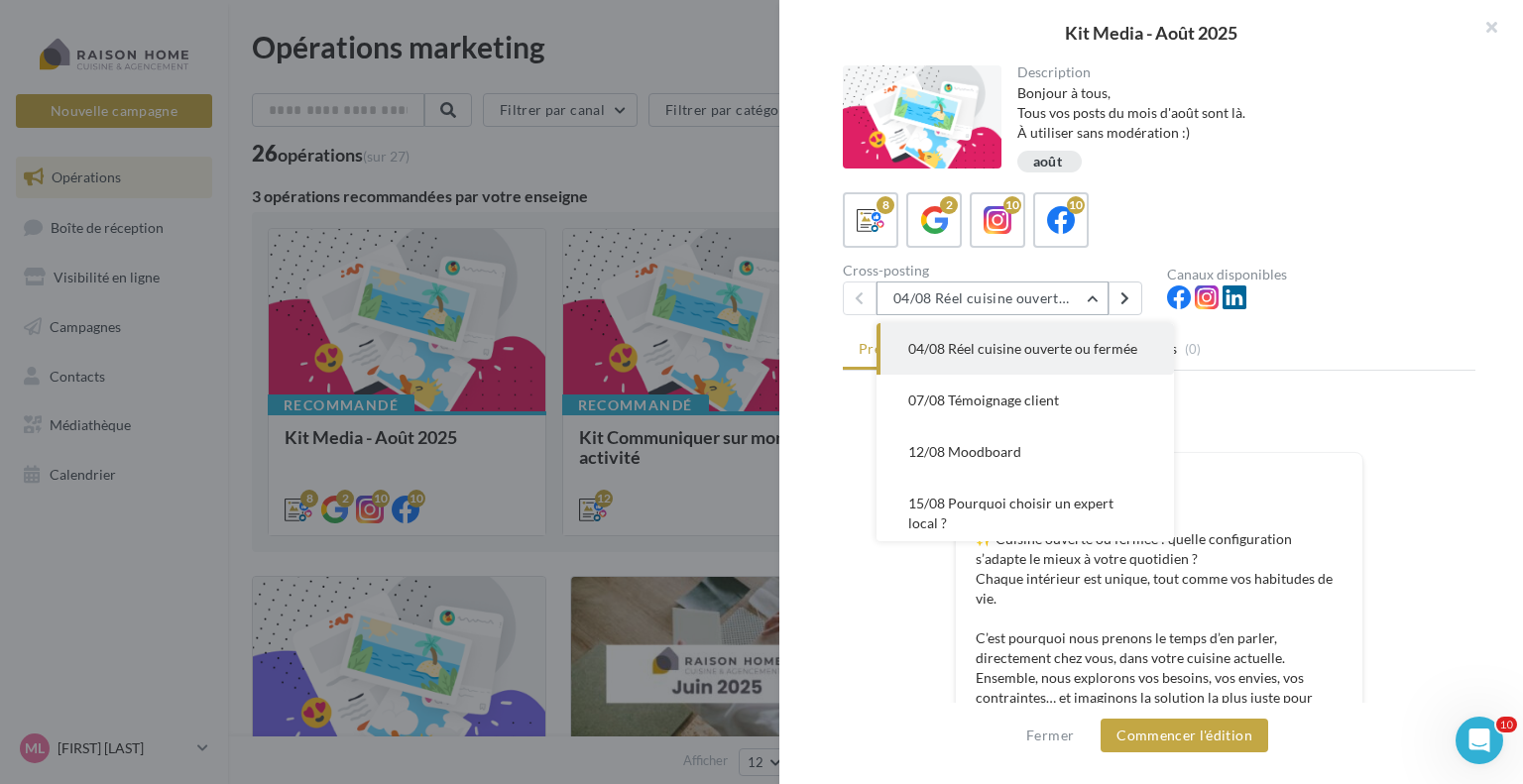click on "04/08 Réel cuisine ouverte ou fermée" at bounding box center (993, 298) 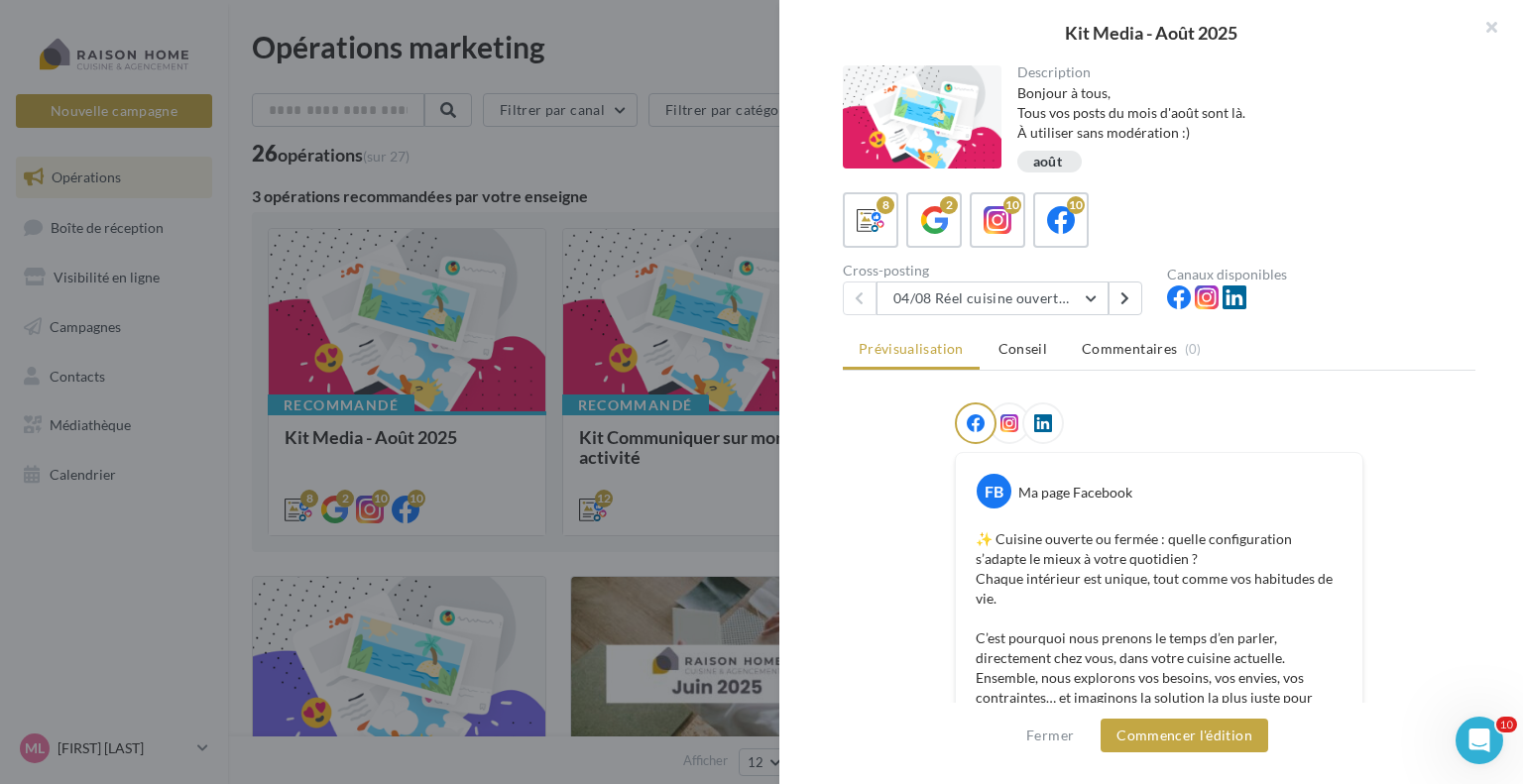 click on "FB
Ma page Facebook
✨ Cuisine ouverte ou fermée : quelle configuration s’adapte le mieux à votre quotidien ? Chaque intérieur est unique, tout comme vos habitudes de vie. C’est pourquoi nous prenons le temps d’en parler, directement chez vous, dans votre cuisine actuelle. Ensemble, nous explorons vos besoins, vos envies, vos contraintes… et imaginons la solution la plus juste pour votre projet. 🛠️ Co-concevons l’aménagement qui vous ressemble vraiment. 📍 Basé à  [CITY] et ses alentours, je me déplace chez vous pour construire un projet 100 % personnalisé. 📲 Envie d’en discuter ? Prenez rendez-vous, simplement. #cuisine #raisonhome #amenagementinterieur" at bounding box center [1159, 938] 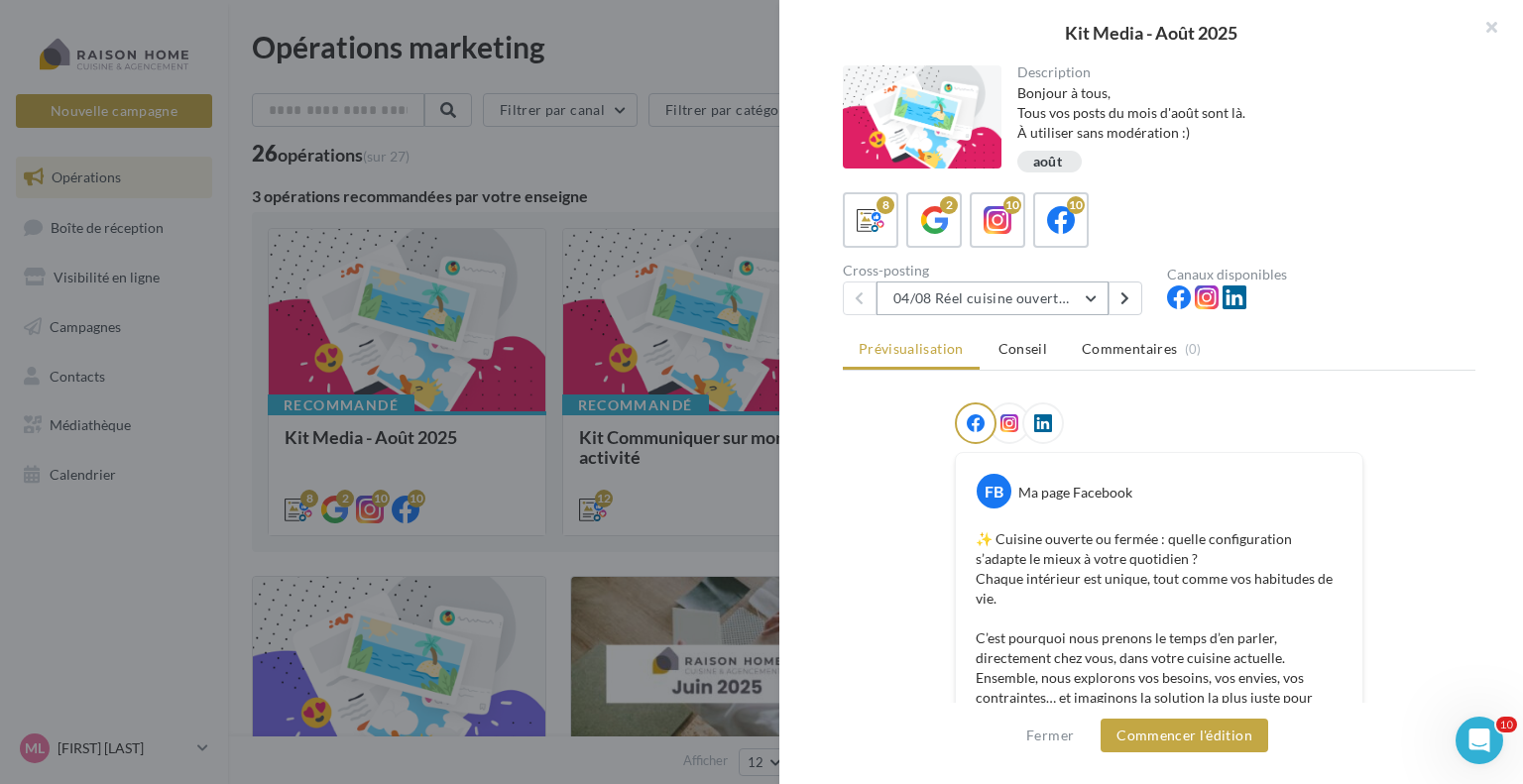 click on "04/08 Réel cuisine ouverte ou fermée" at bounding box center [993, 298] 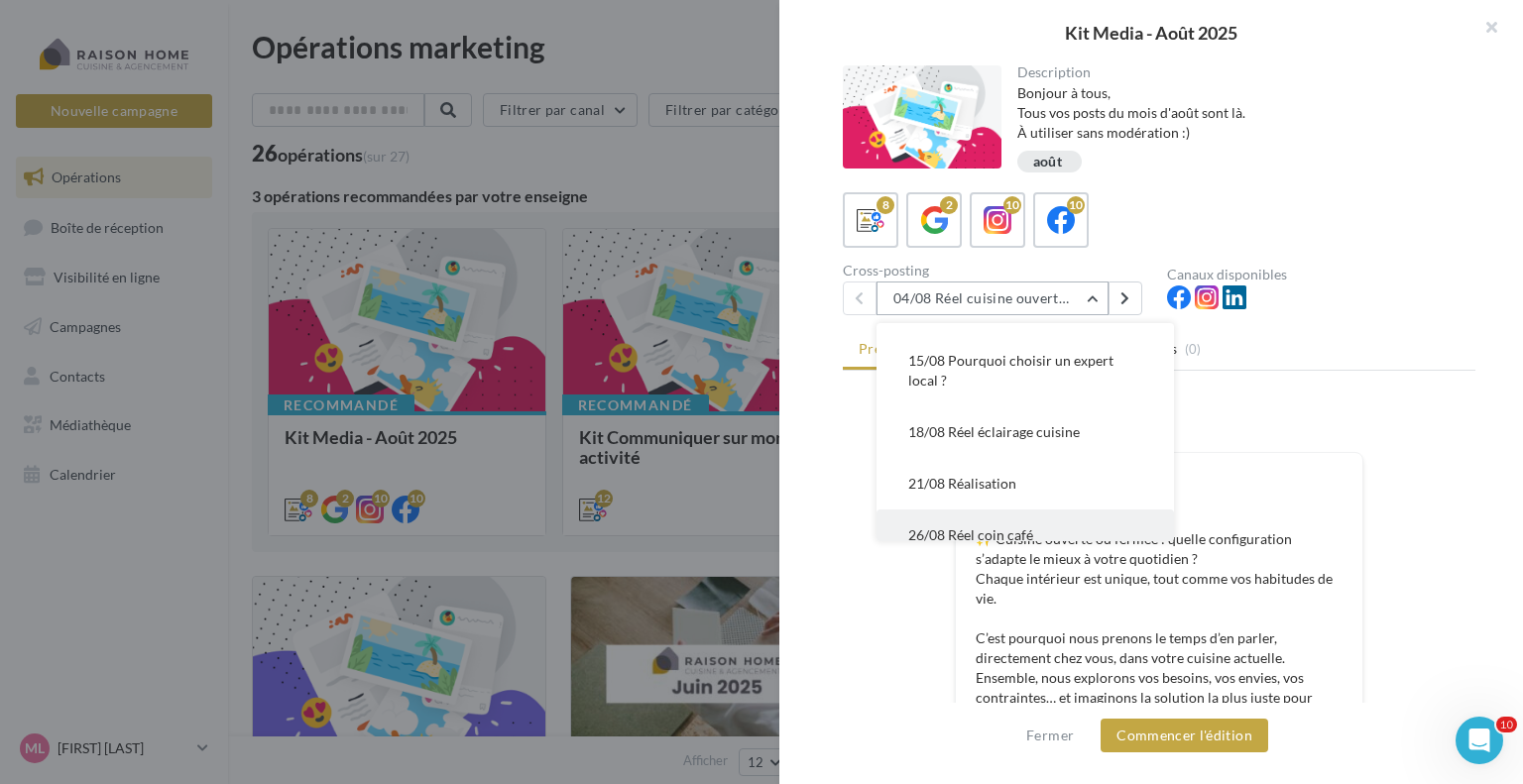 scroll, scrollTop: 234, scrollLeft: 0, axis: vertical 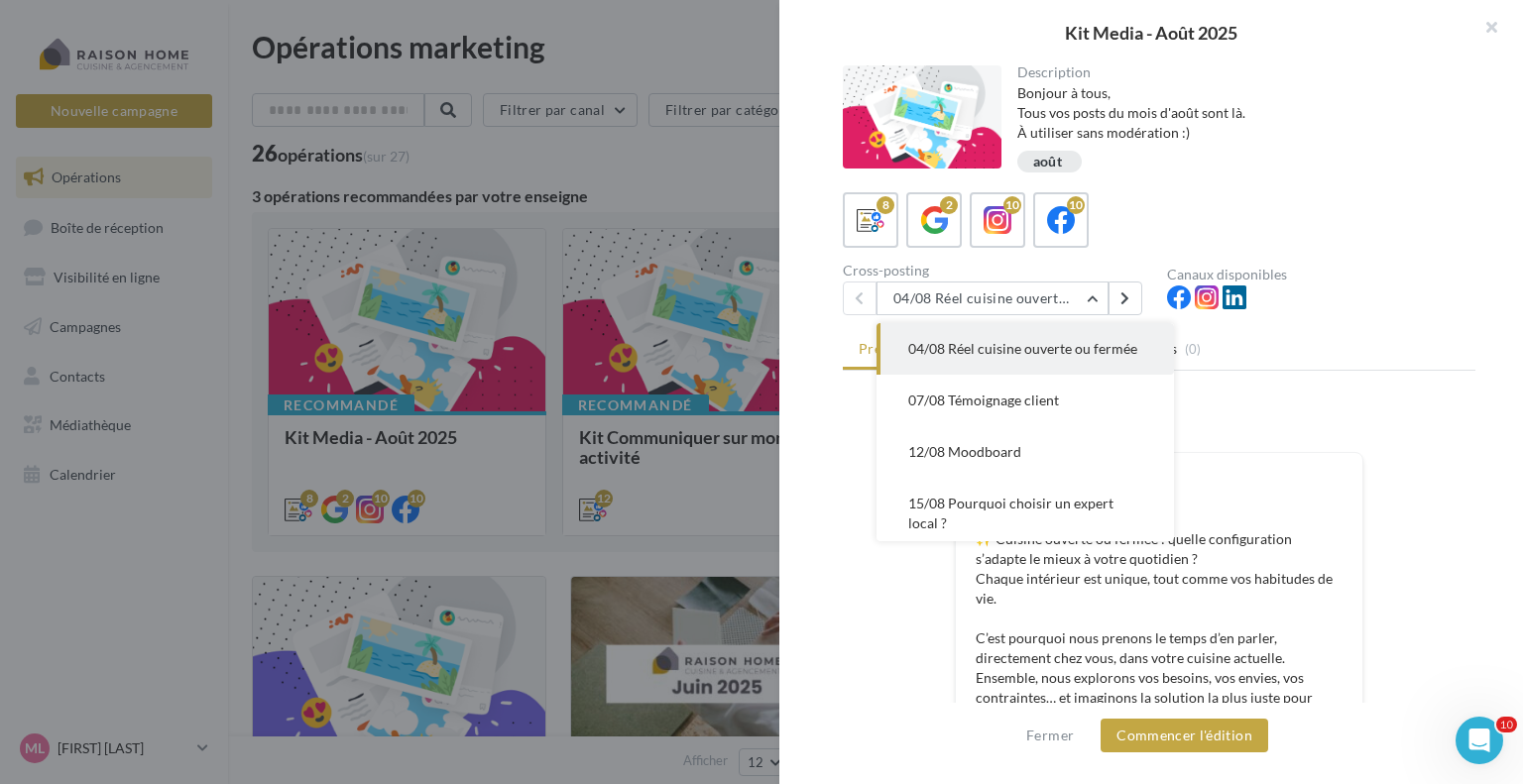 drag, startPoint x: 1400, startPoint y: 320, endPoint x: 1392, endPoint y: 337, distance: 18.788294 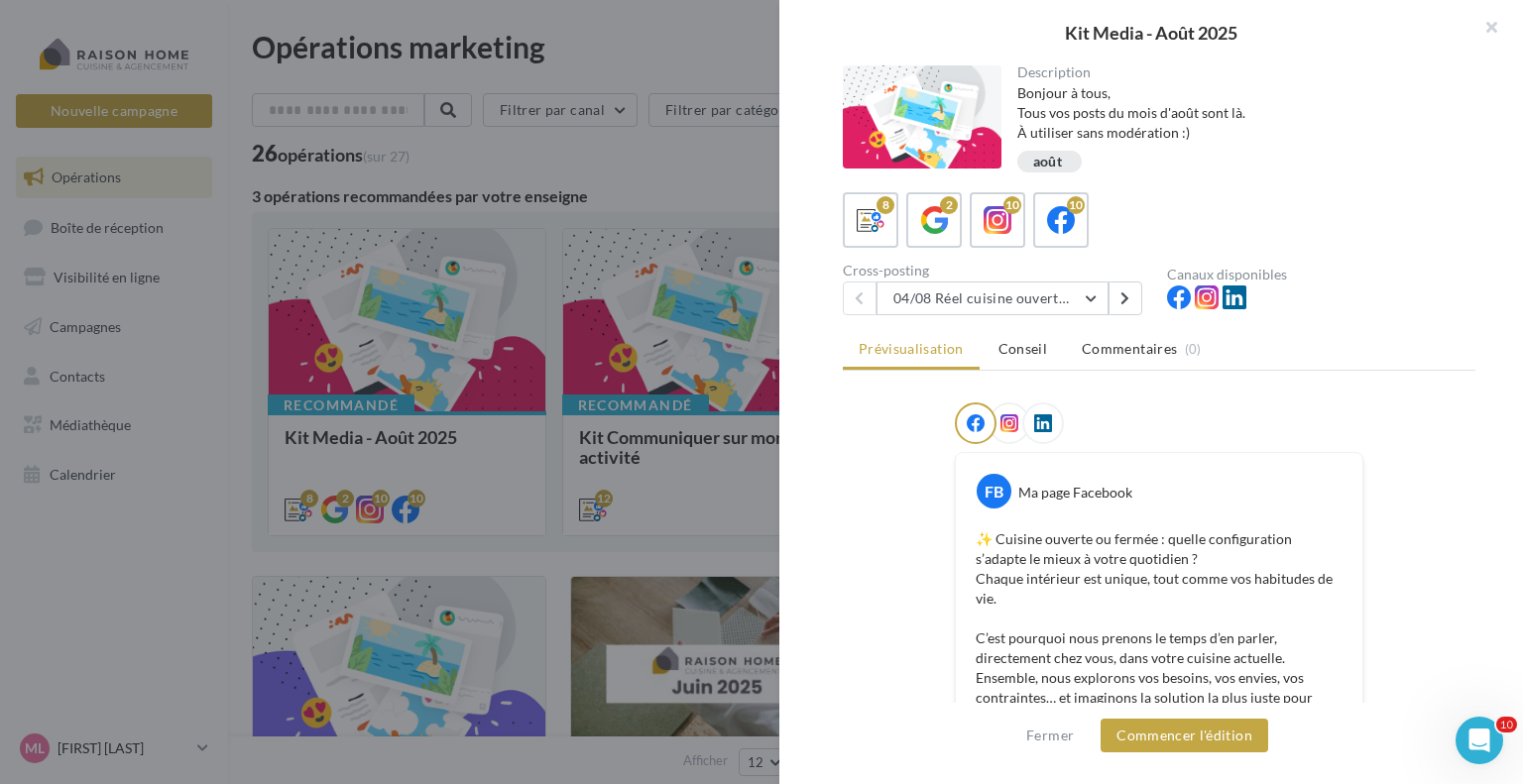 scroll, scrollTop: 297, scrollLeft: 0, axis: vertical 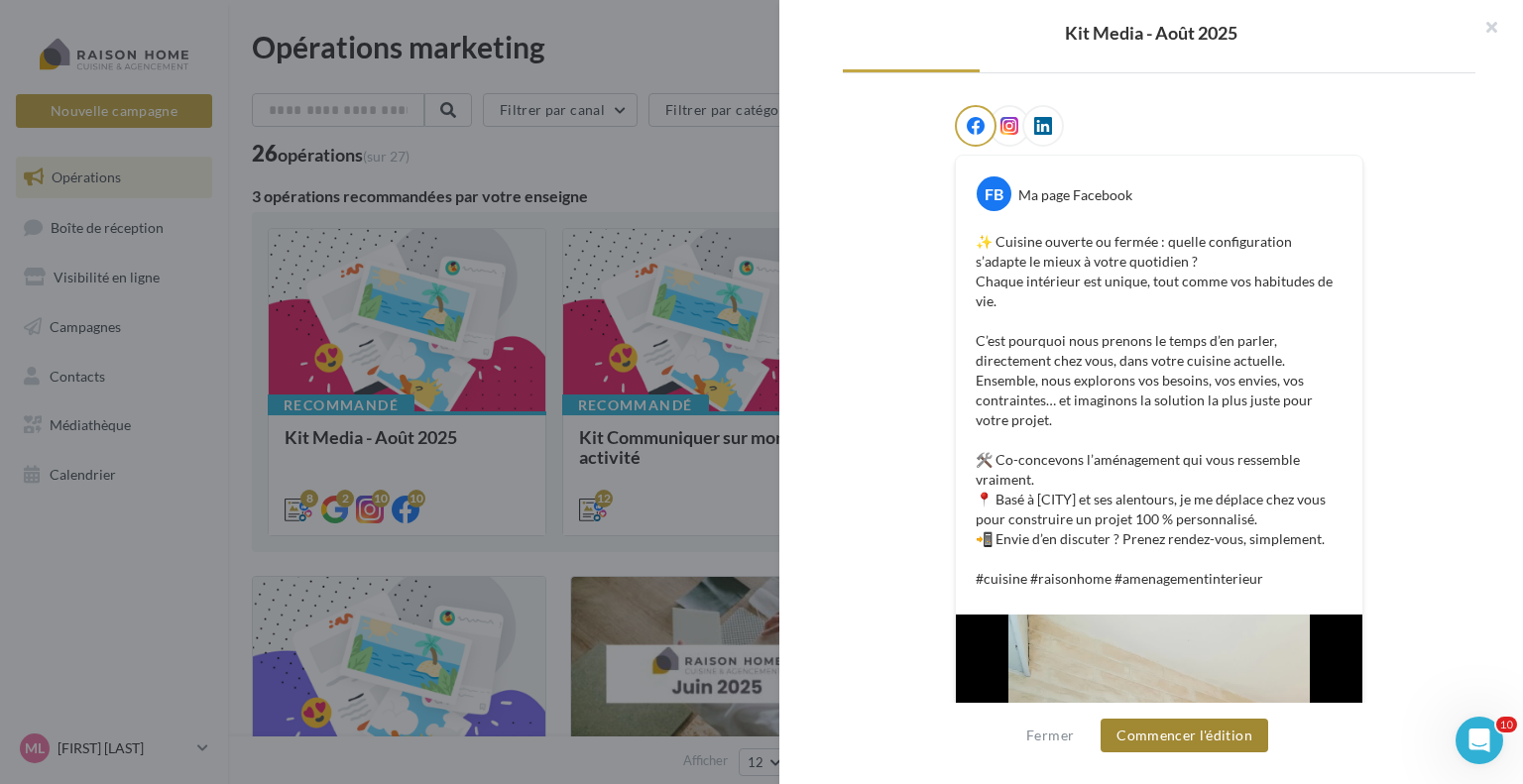 click on "Commencer l'édition" at bounding box center (1184, 735) 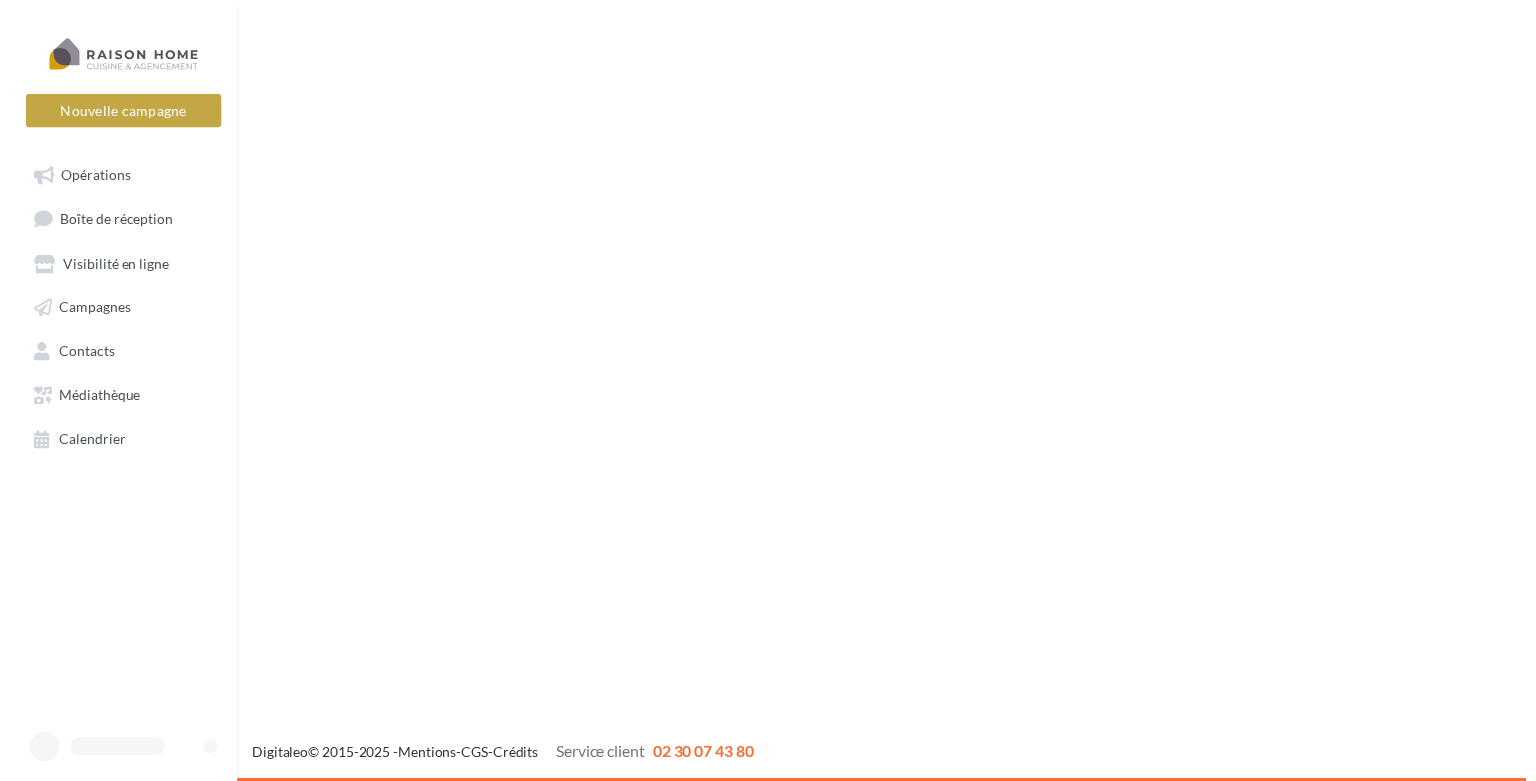 scroll, scrollTop: 0, scrollLeft: 0, axis: both 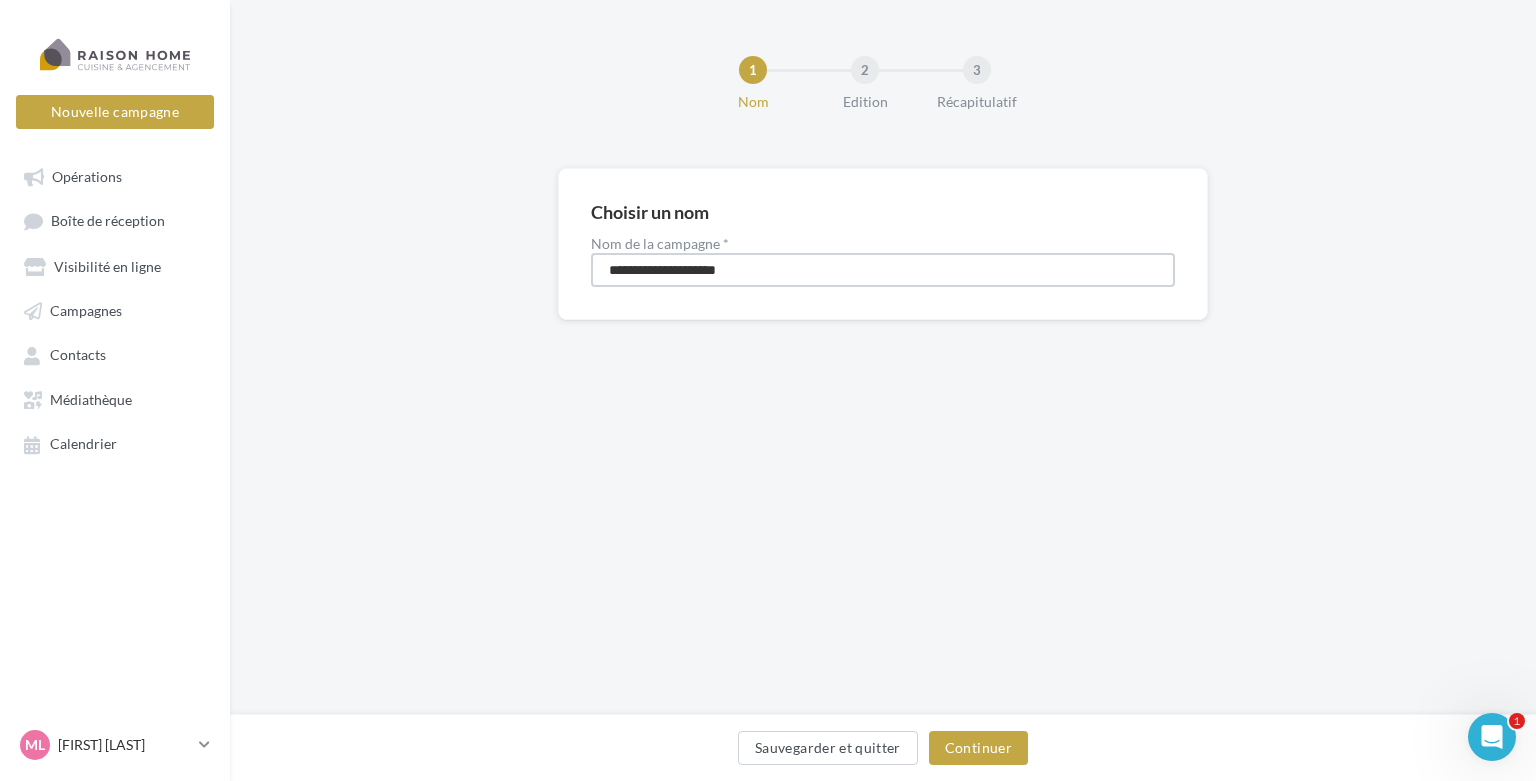 click on "**********" at bounding box center [883, 270] 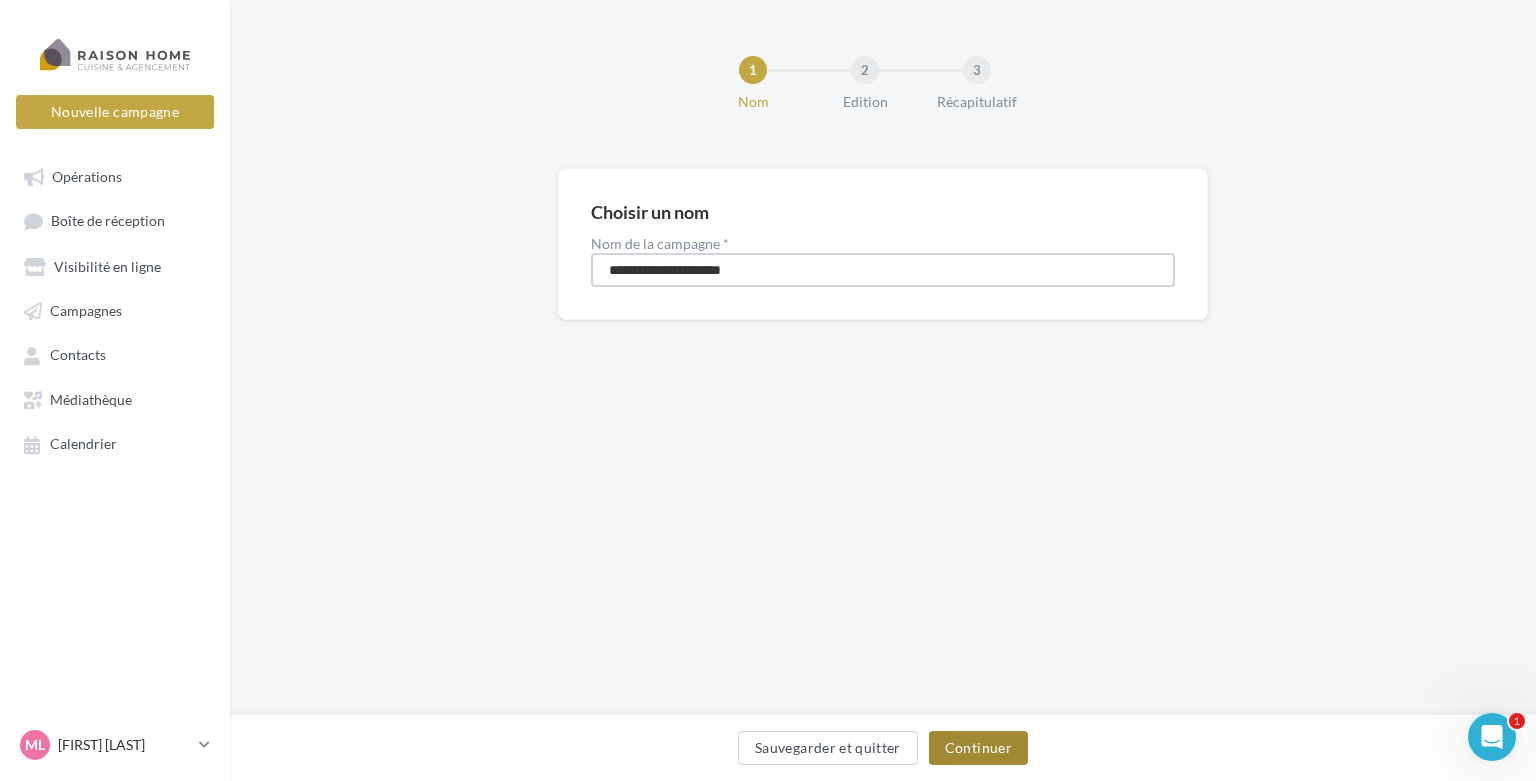 type on "**********" 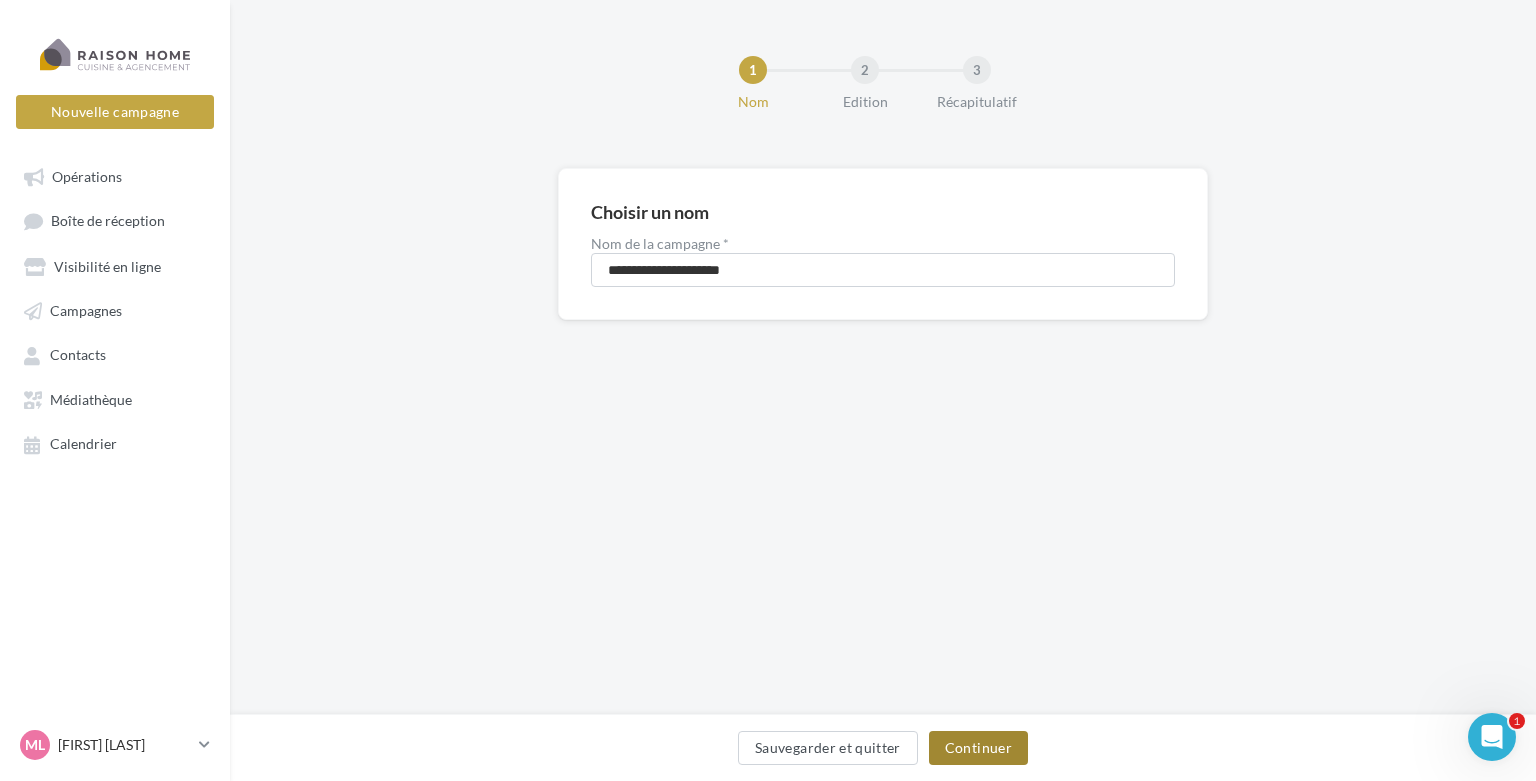click on "Continuer" at bounding box center [978, 748] 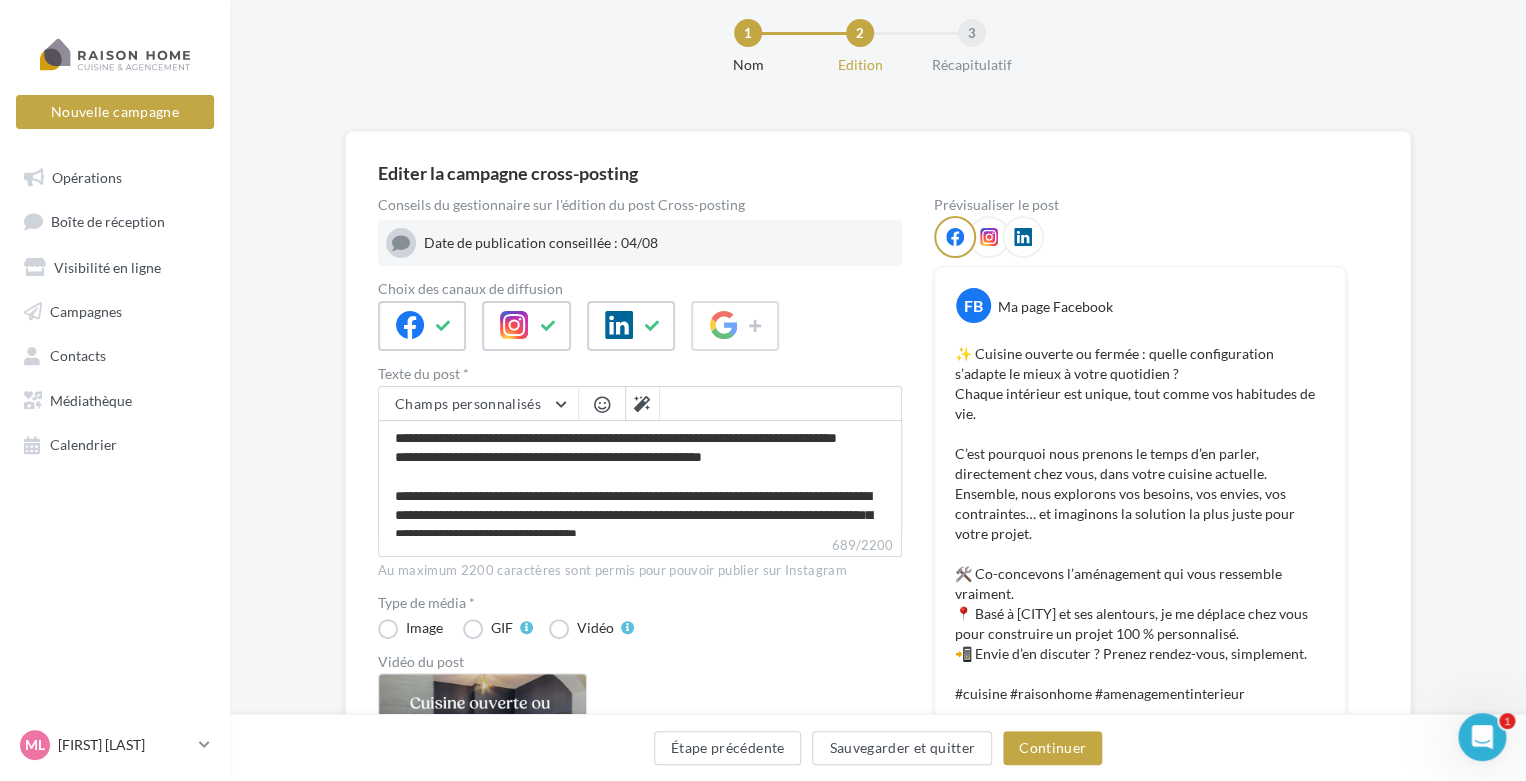 scroll, scrollTop: 100, scrollLeft: 0, axis: vertical 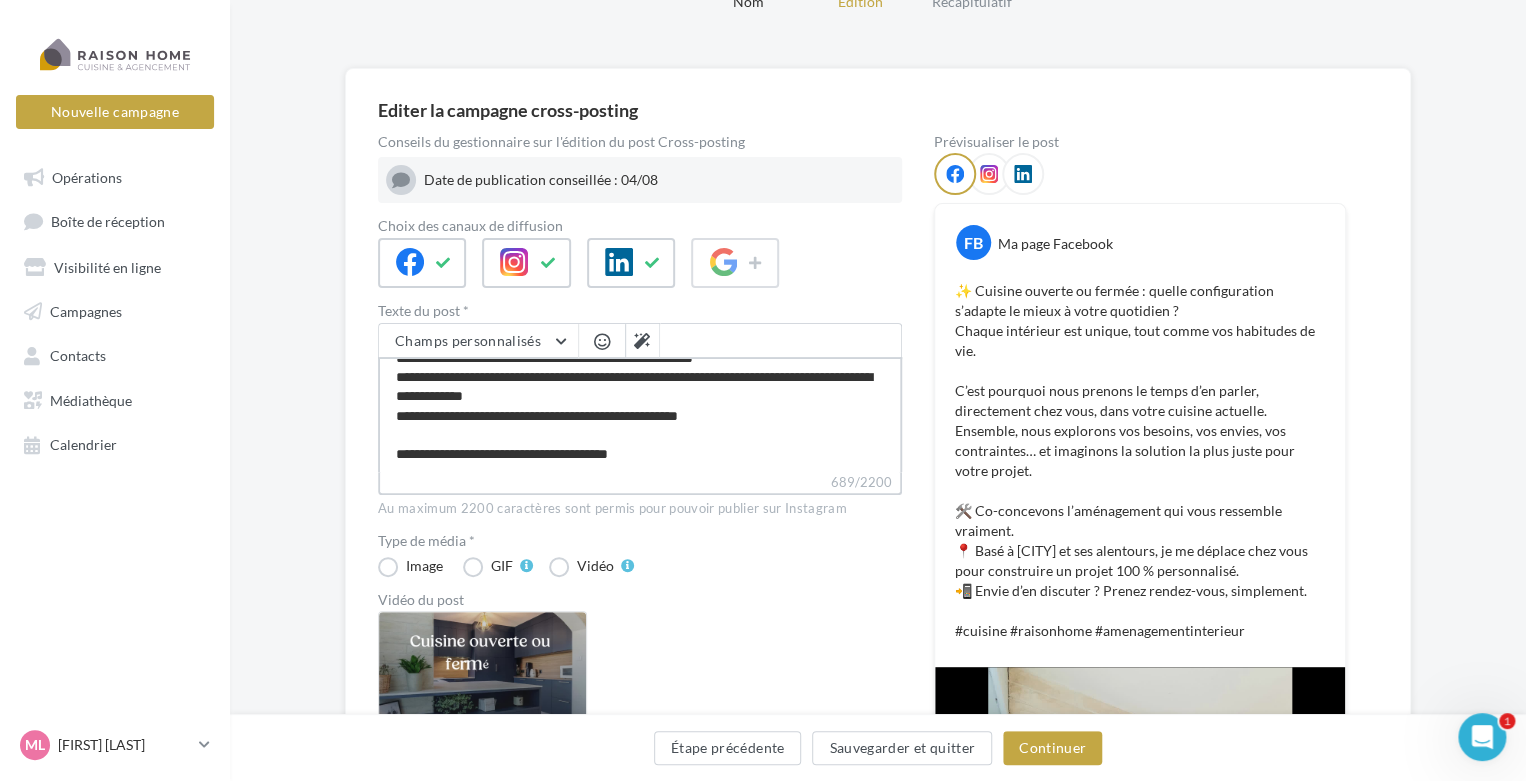 click on "**********" at bounding box center (640, 414) 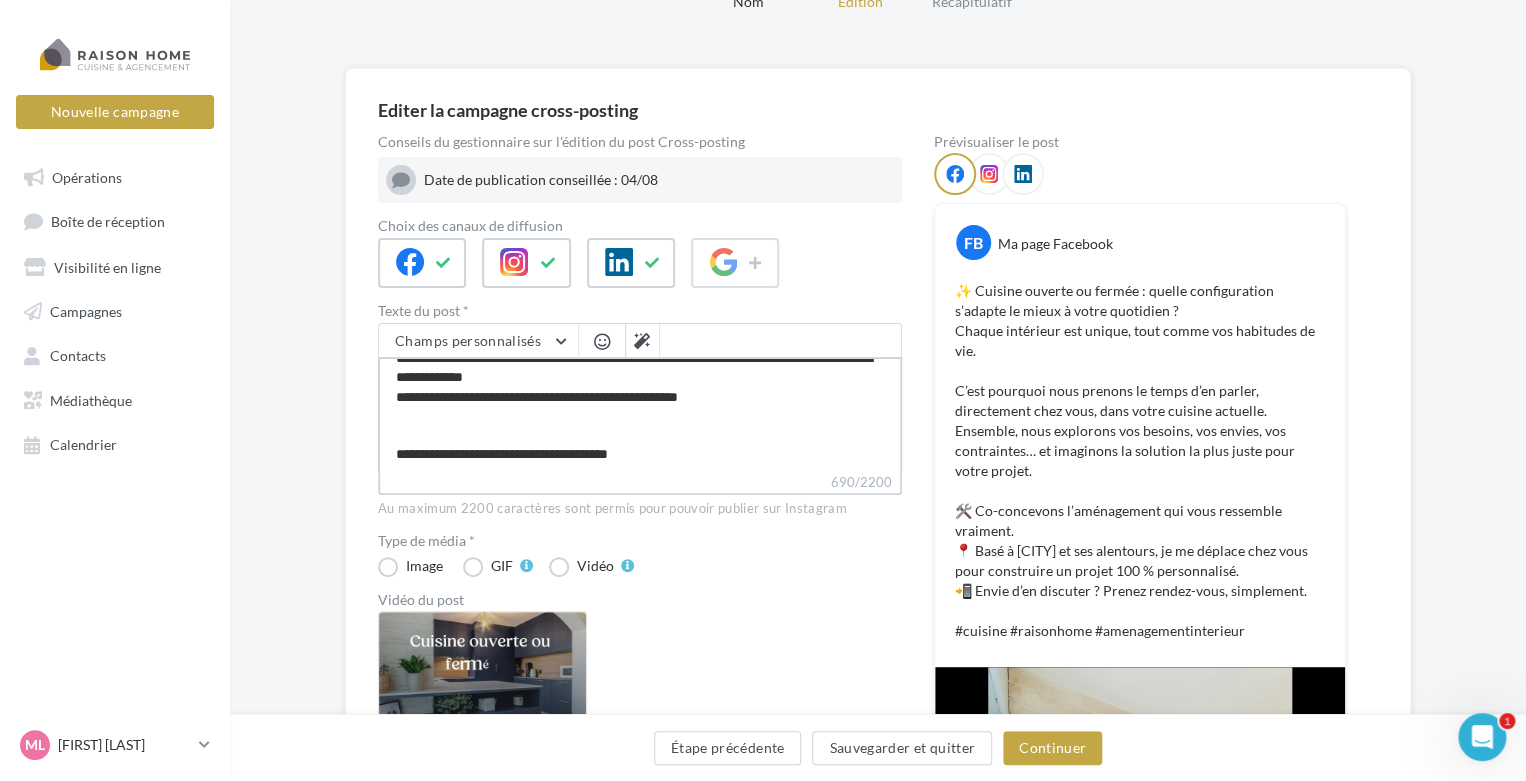 type on "**********" 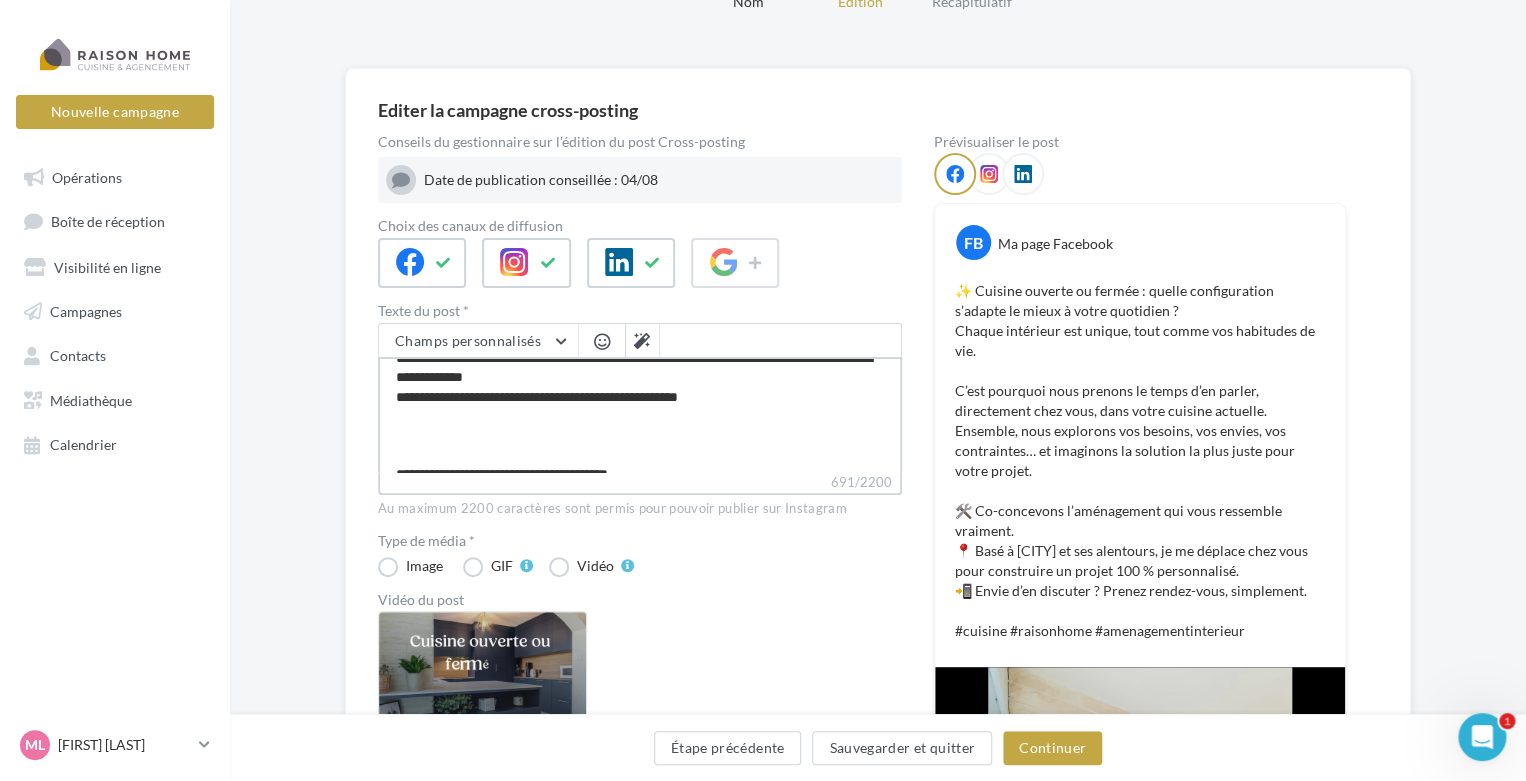 paste on "**********" 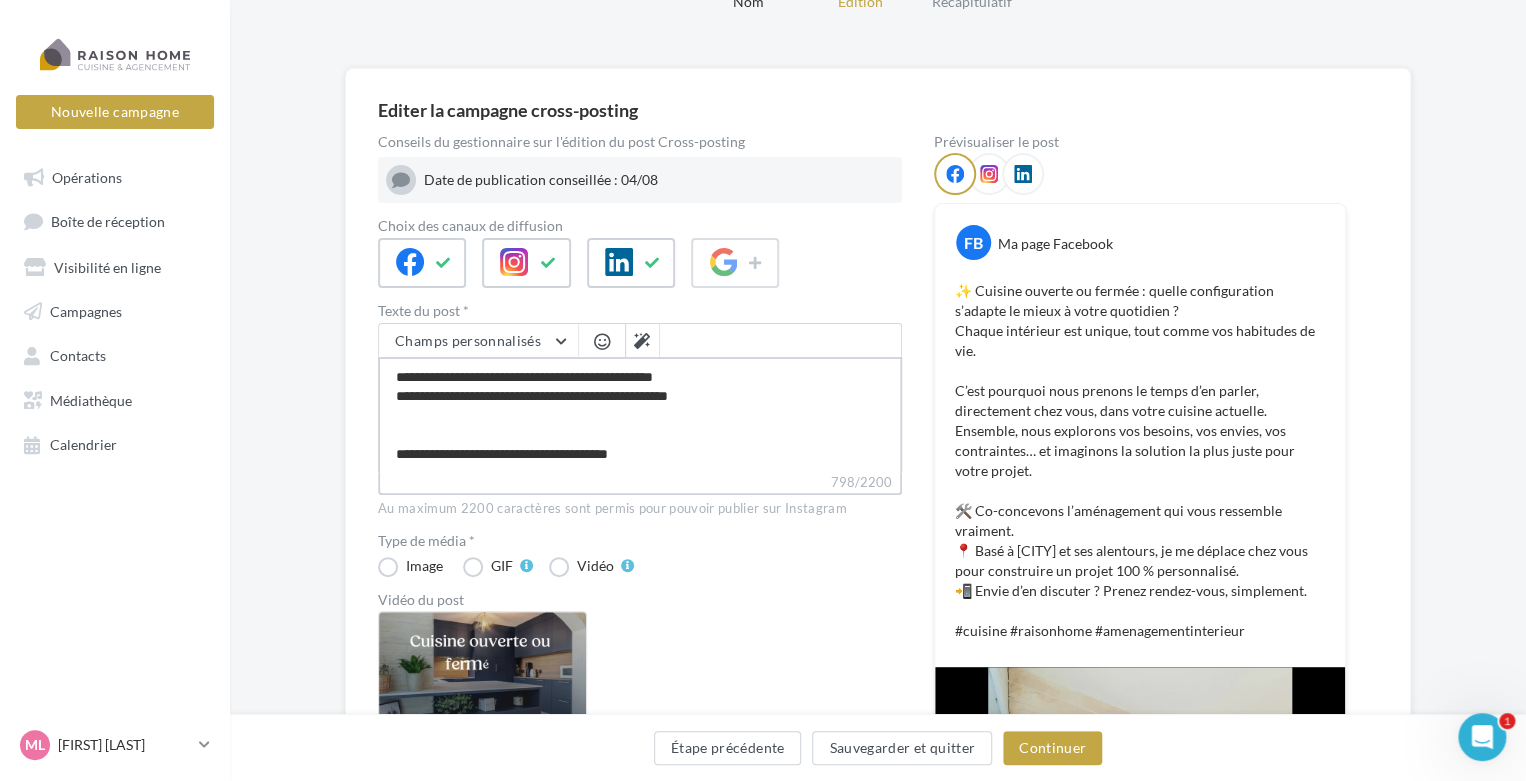 scroll, scrollTop: 248, scrollLeft: 0, axis: vertical 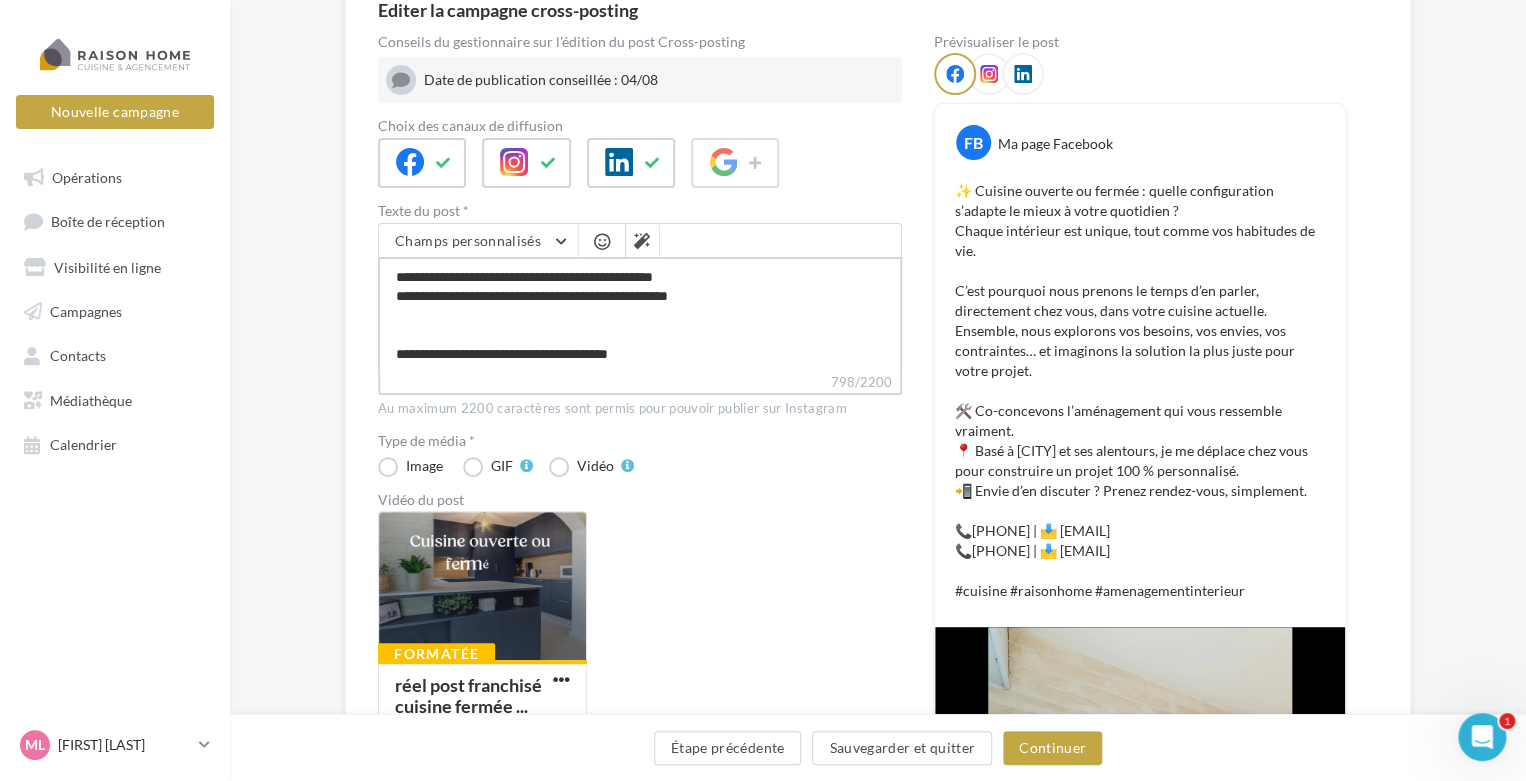 drag, startPoint x: 790, startPoint y: 295, endPoint x: 390, endPoint y: 273, distance: 400.60455 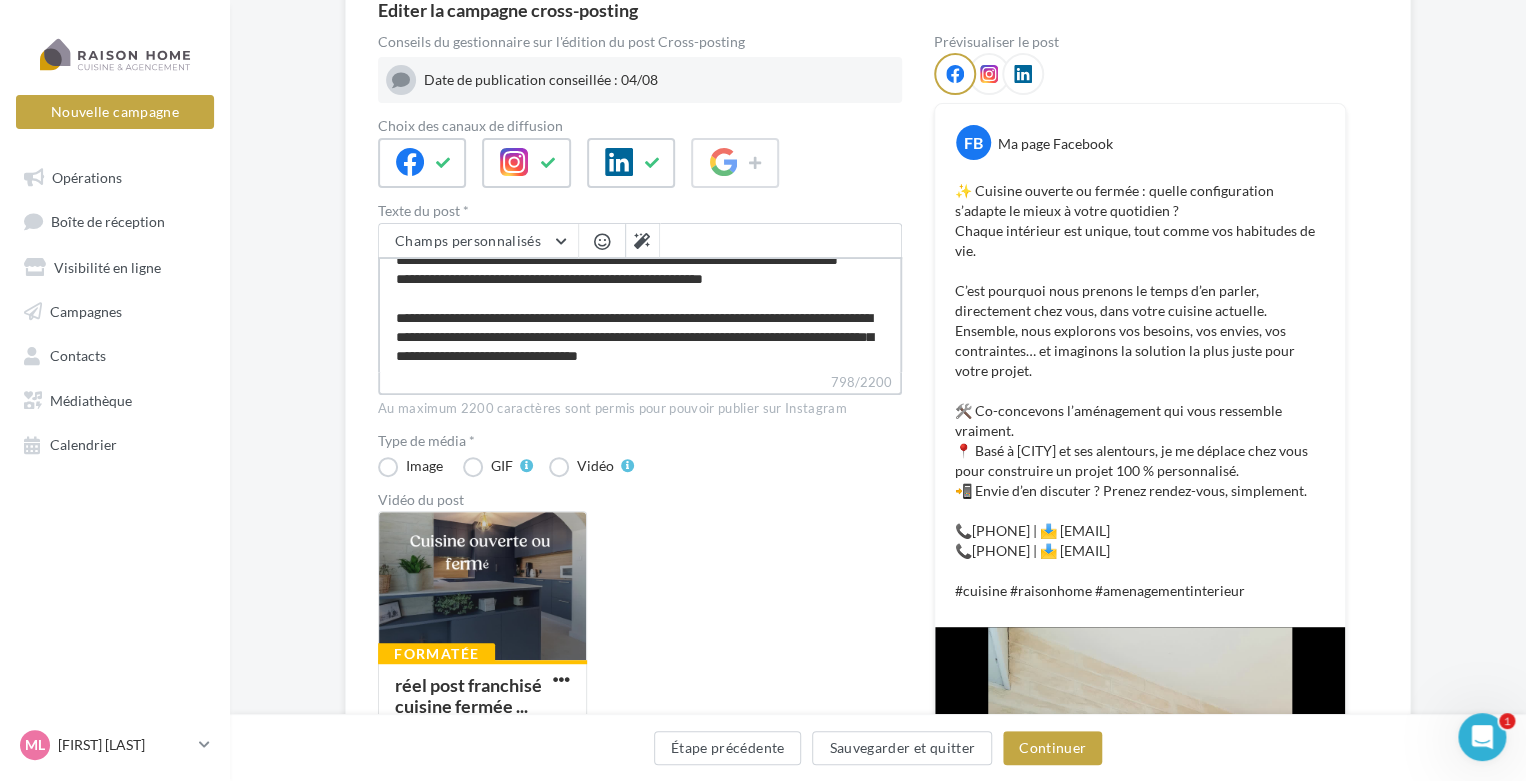 scroll, scrollTop: 0, scrollLeft: 0, axis: both 